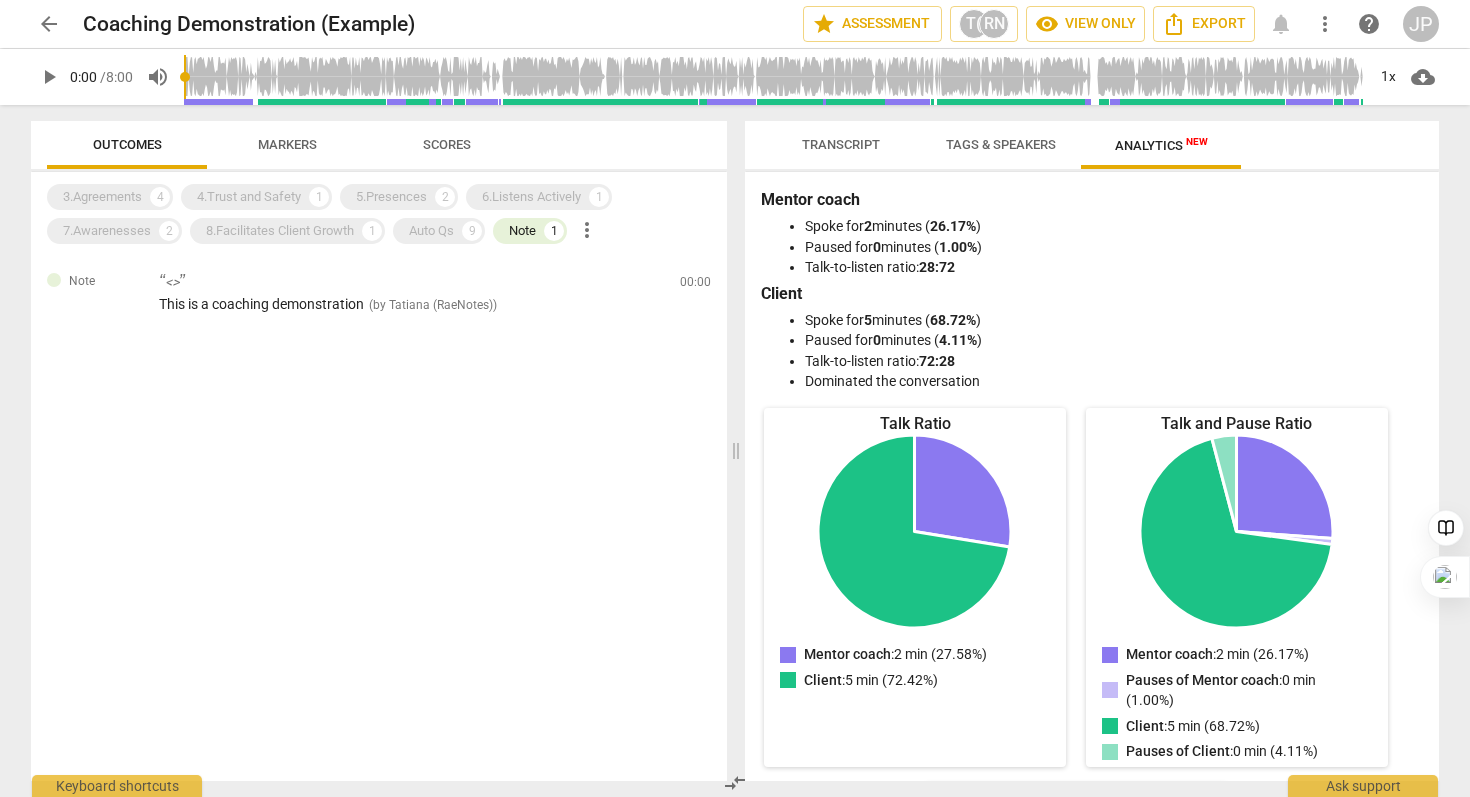 scroll, scrollTop: 0, scrollLeft: 0, axis: both 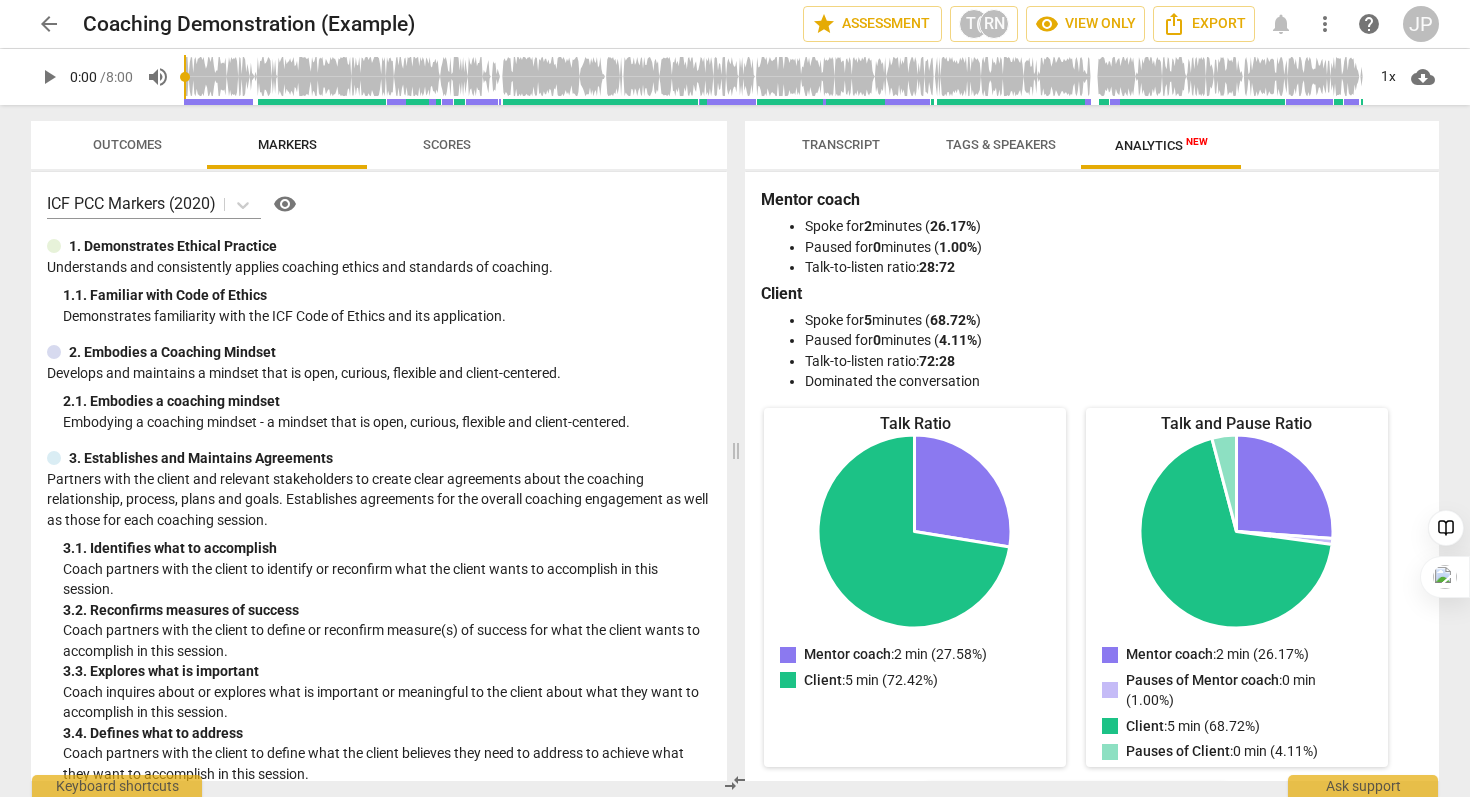 click on "Transcript" at bounding box center (841, 144) 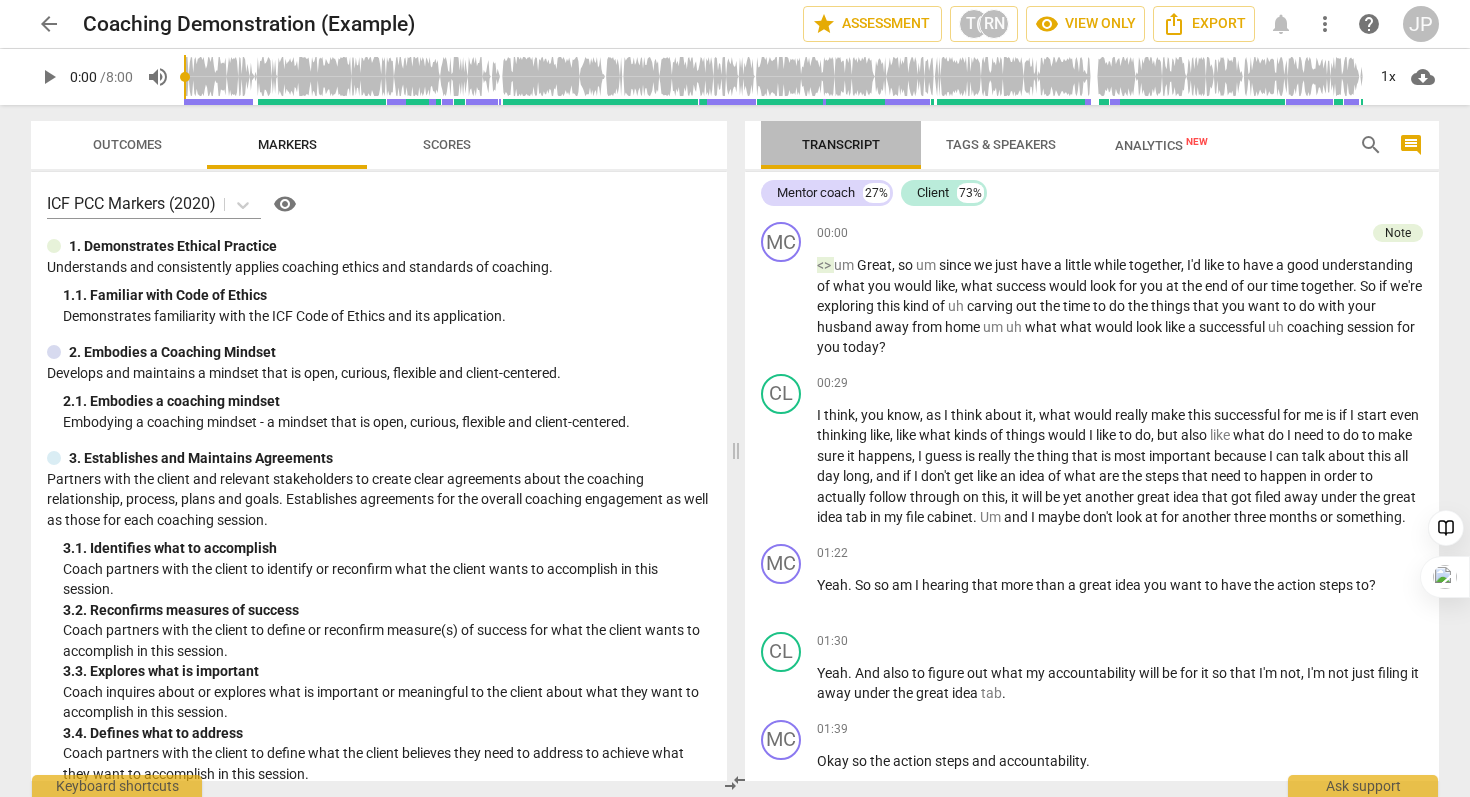 click on "Transcript" at bounding box center (841, 144) 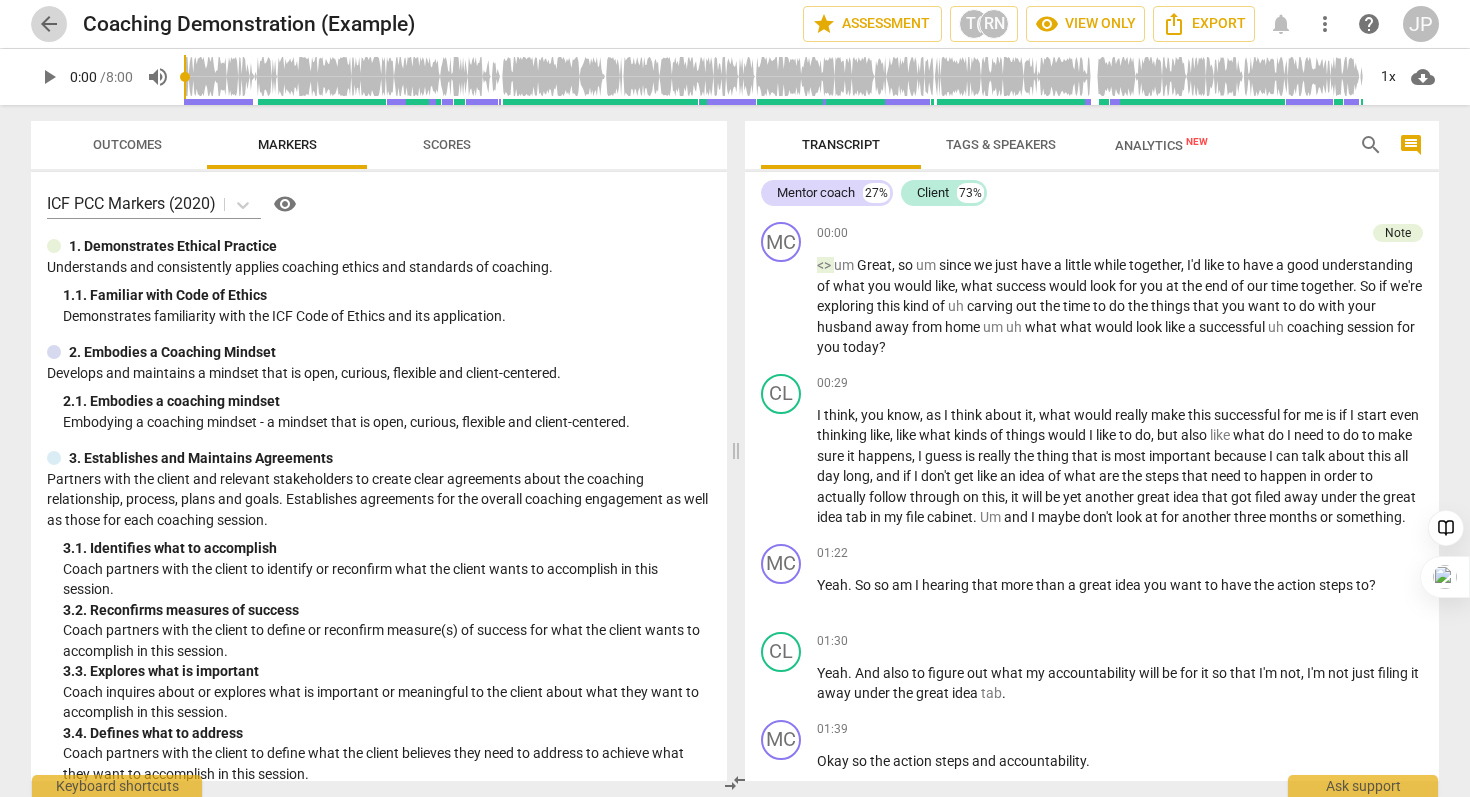 click on "arrow_back" at bounding box center [49, 24] 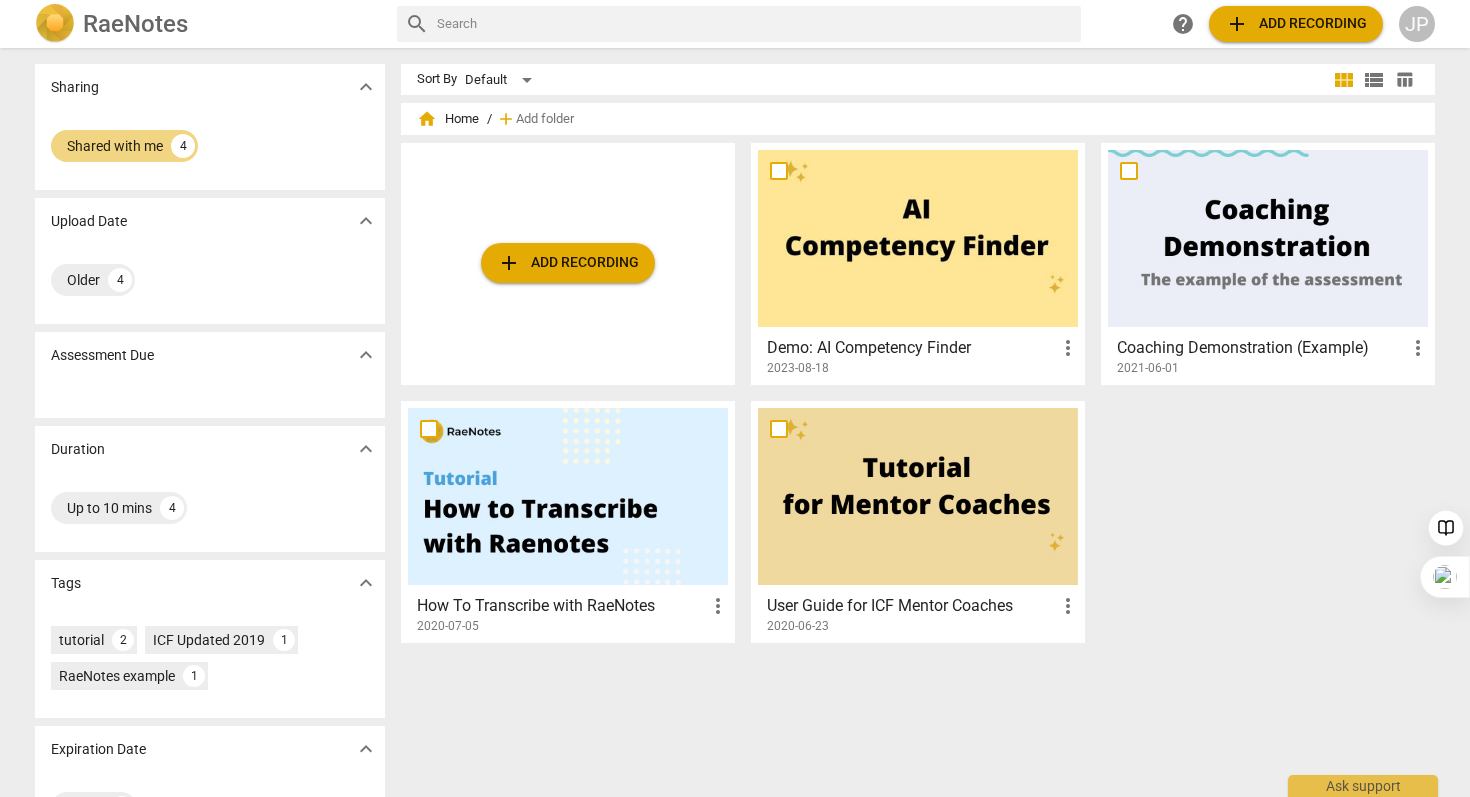 click on "add   Add recording" at bounding box center (568, 264) 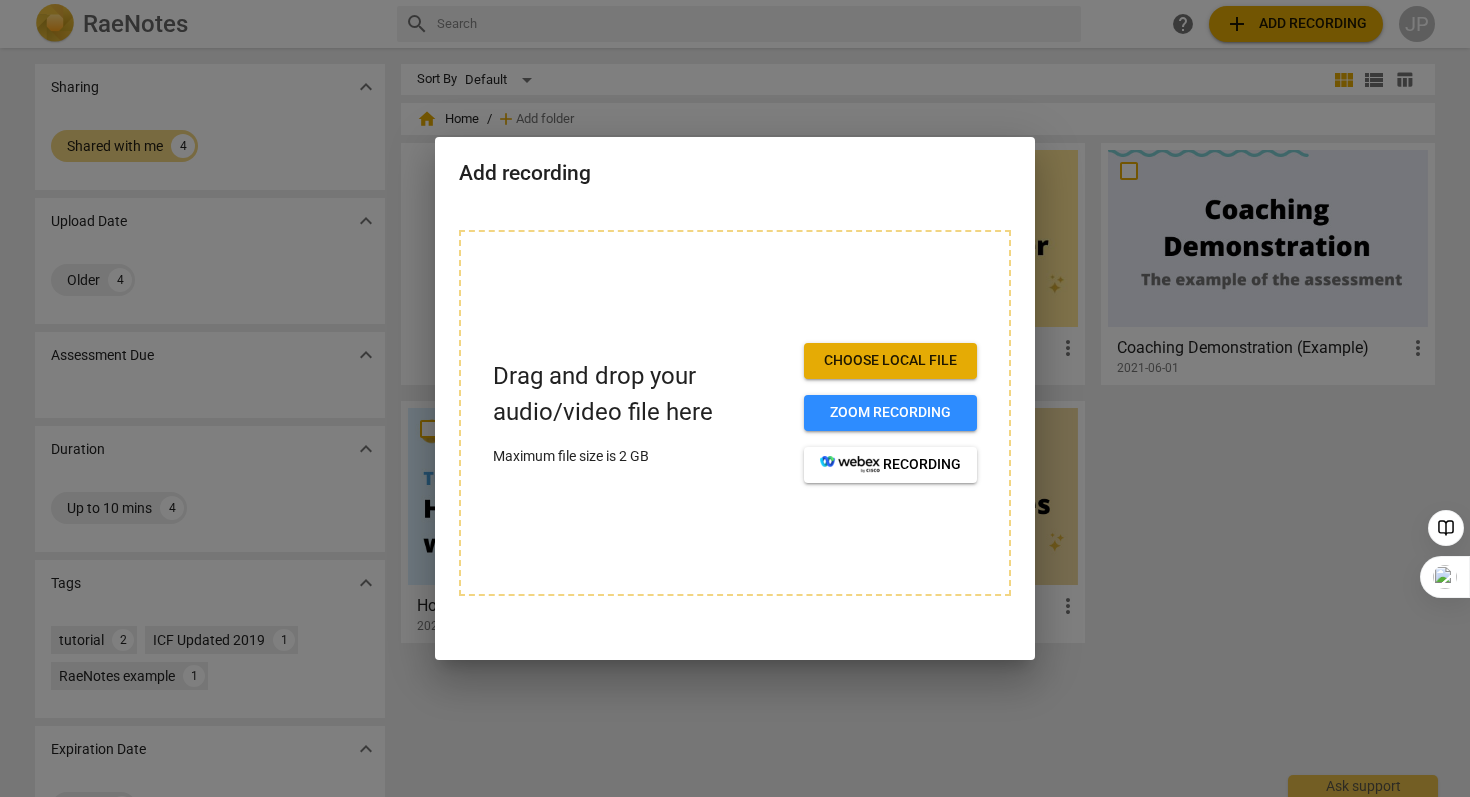 click at bounding box center [735, 398] 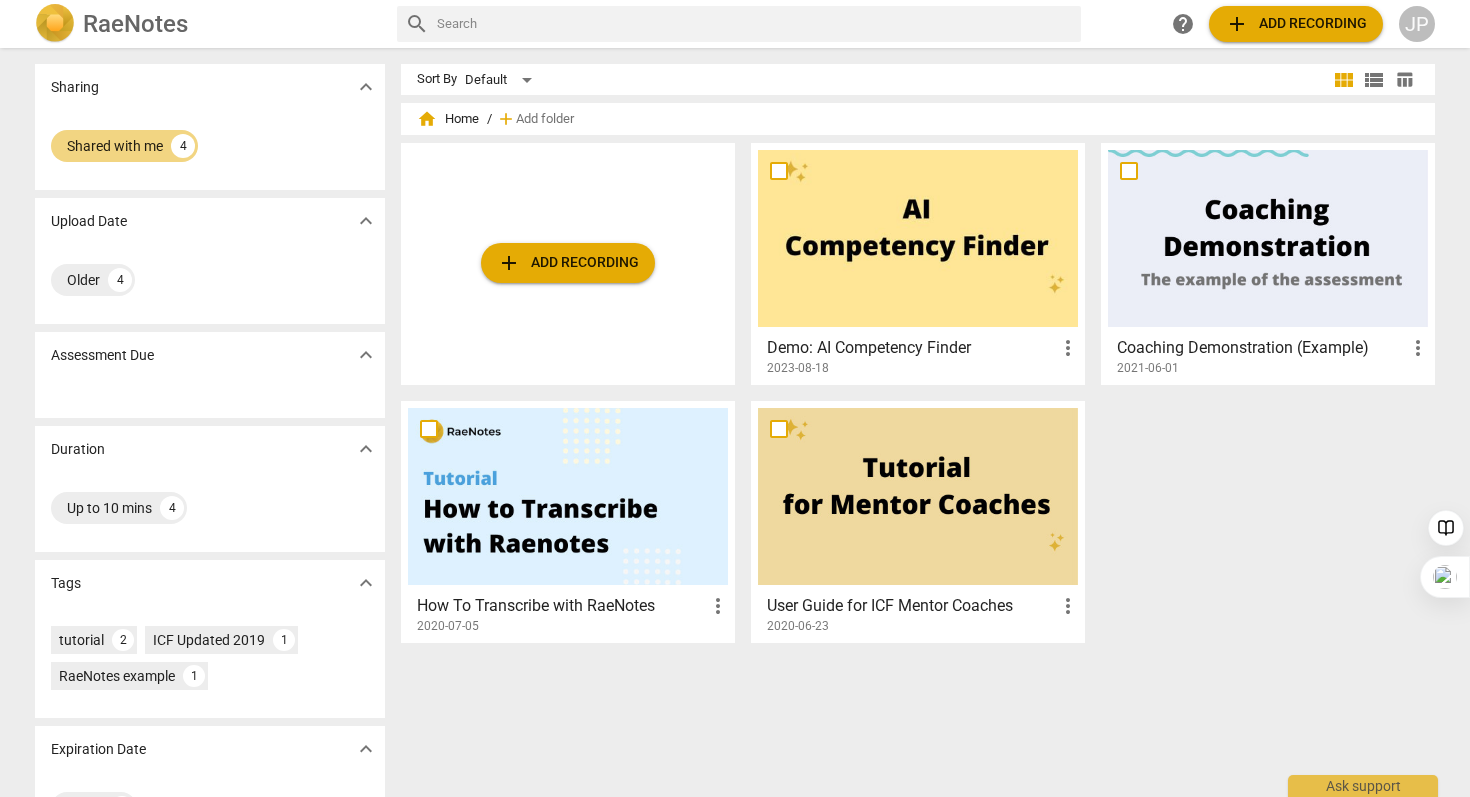 click on "expand_more" at bounding box center [366, 87] 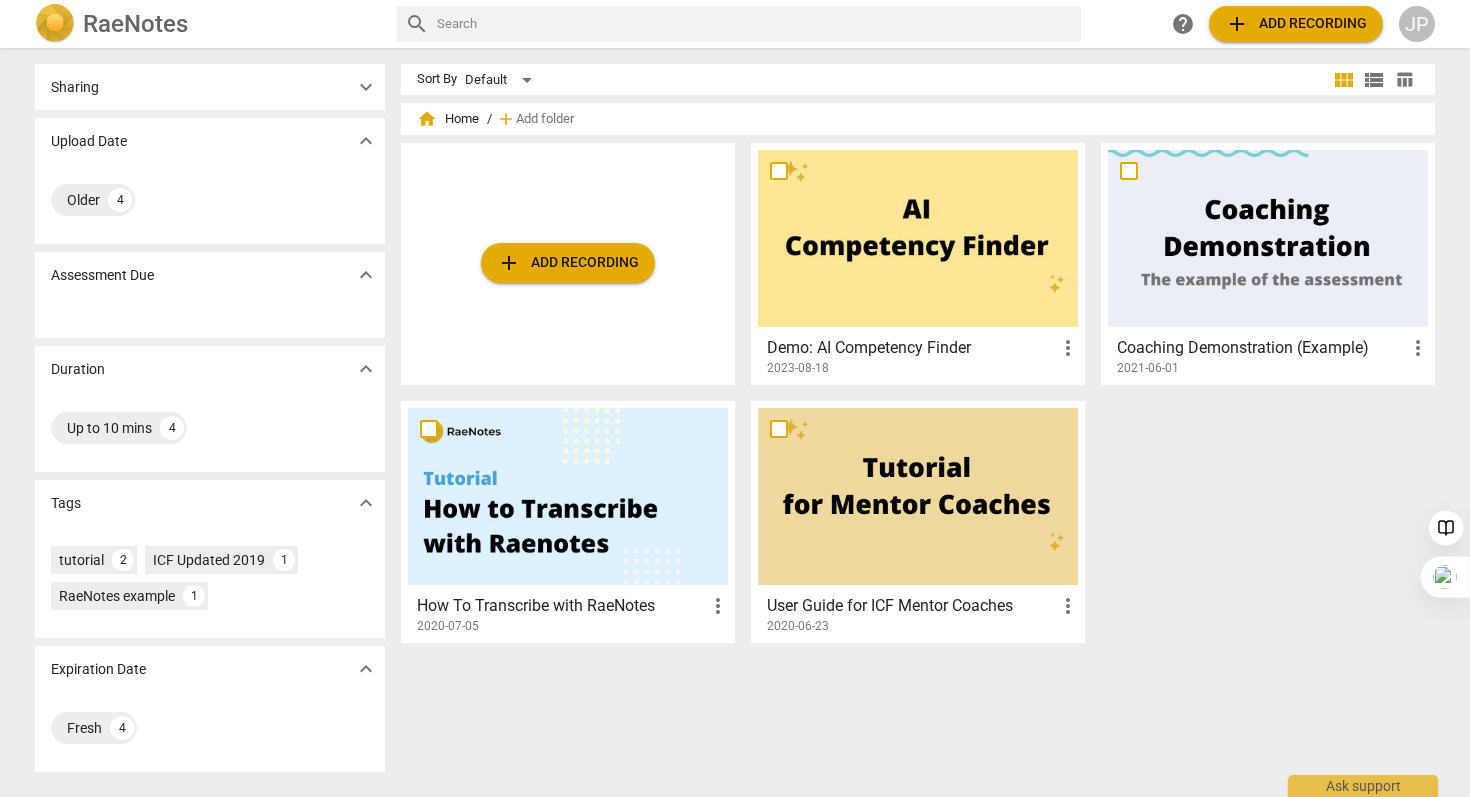 click on "expand_more" at bounding box center [366, 87] 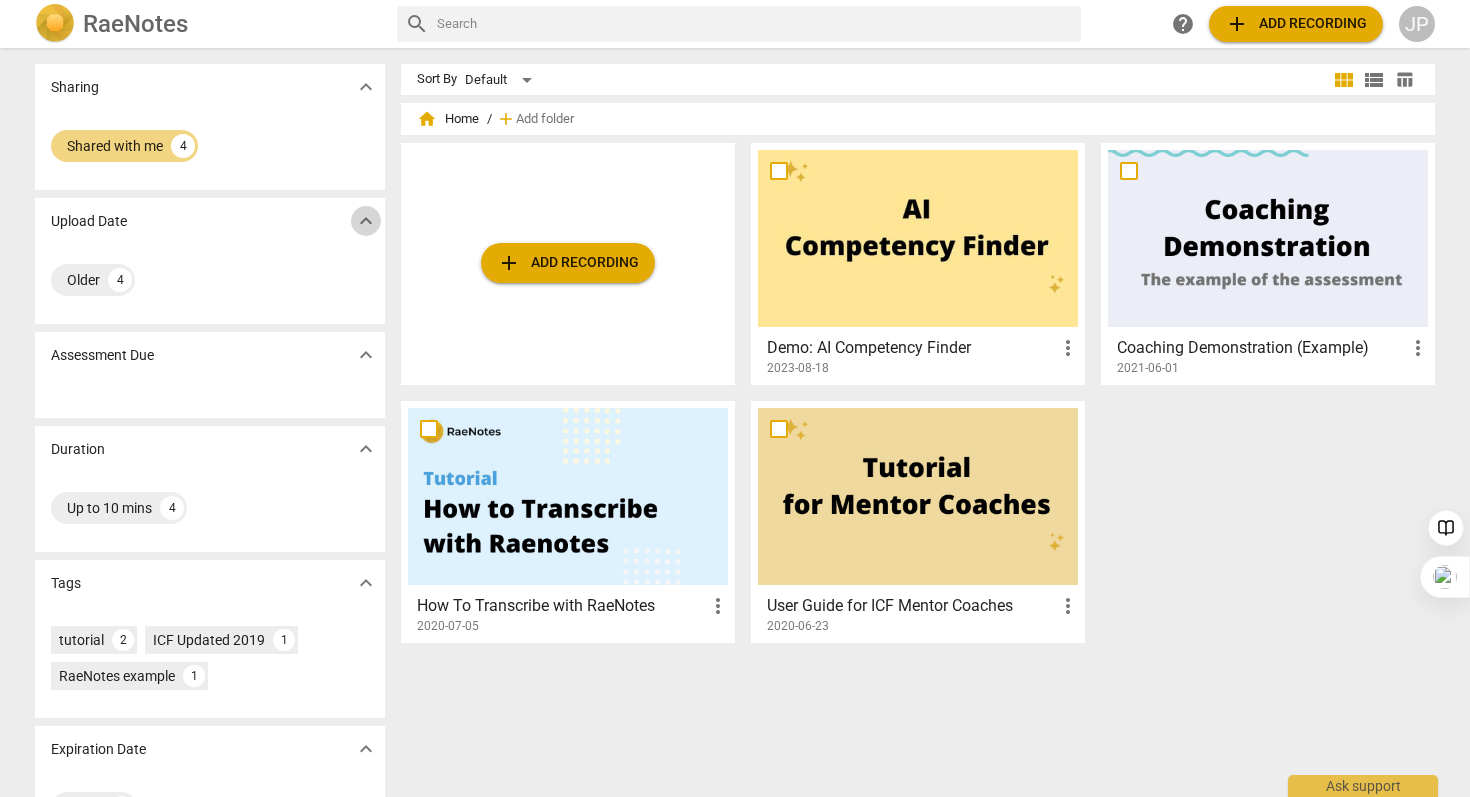 click on "expand_more" at bounding box center (366, 221) 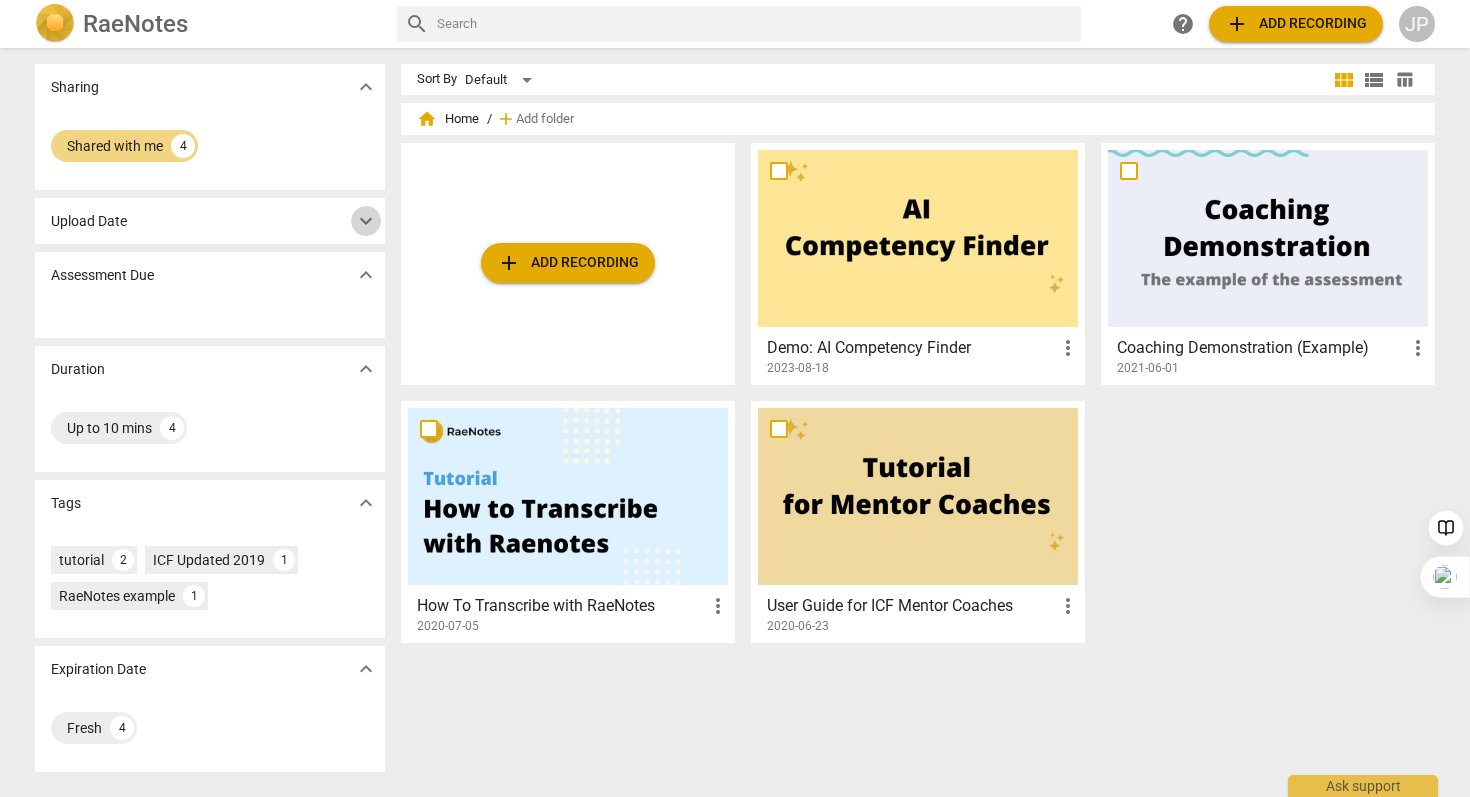 click on "expand_more" at bounding box center (366, 221) 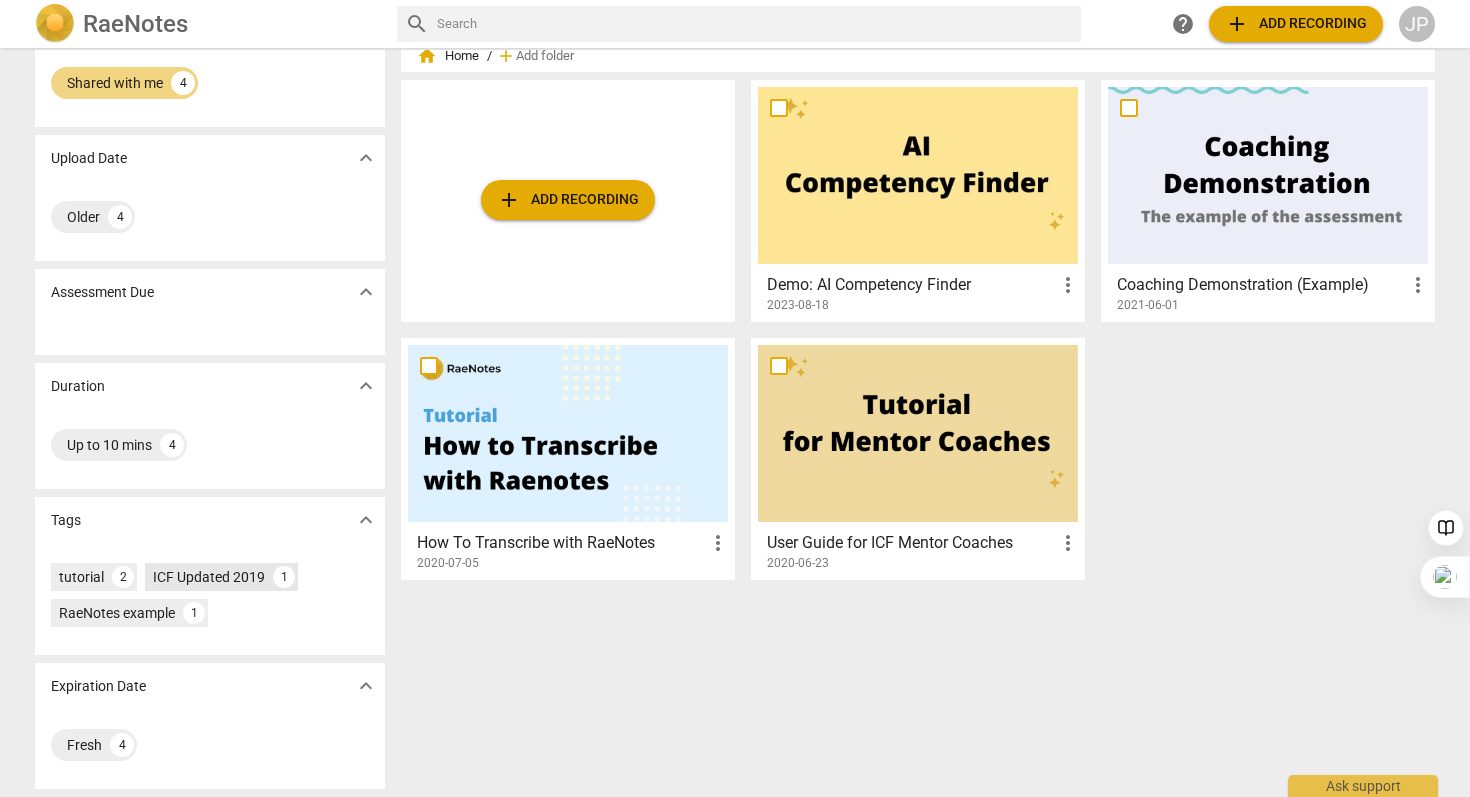 scroll, scrollTop: 0, scrollLeft: 0, axis: both 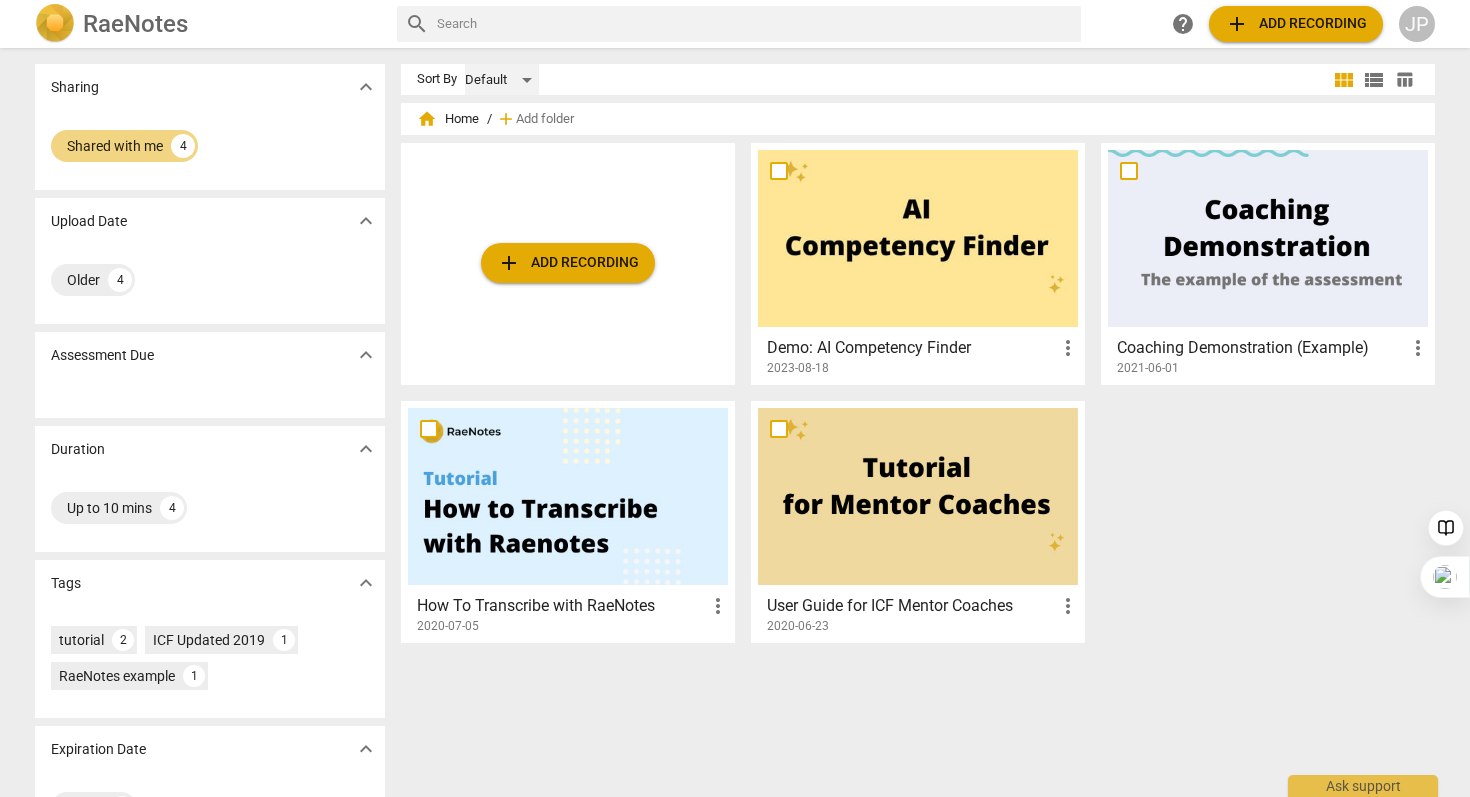 click on "Default" at bounding box center (502, 80) 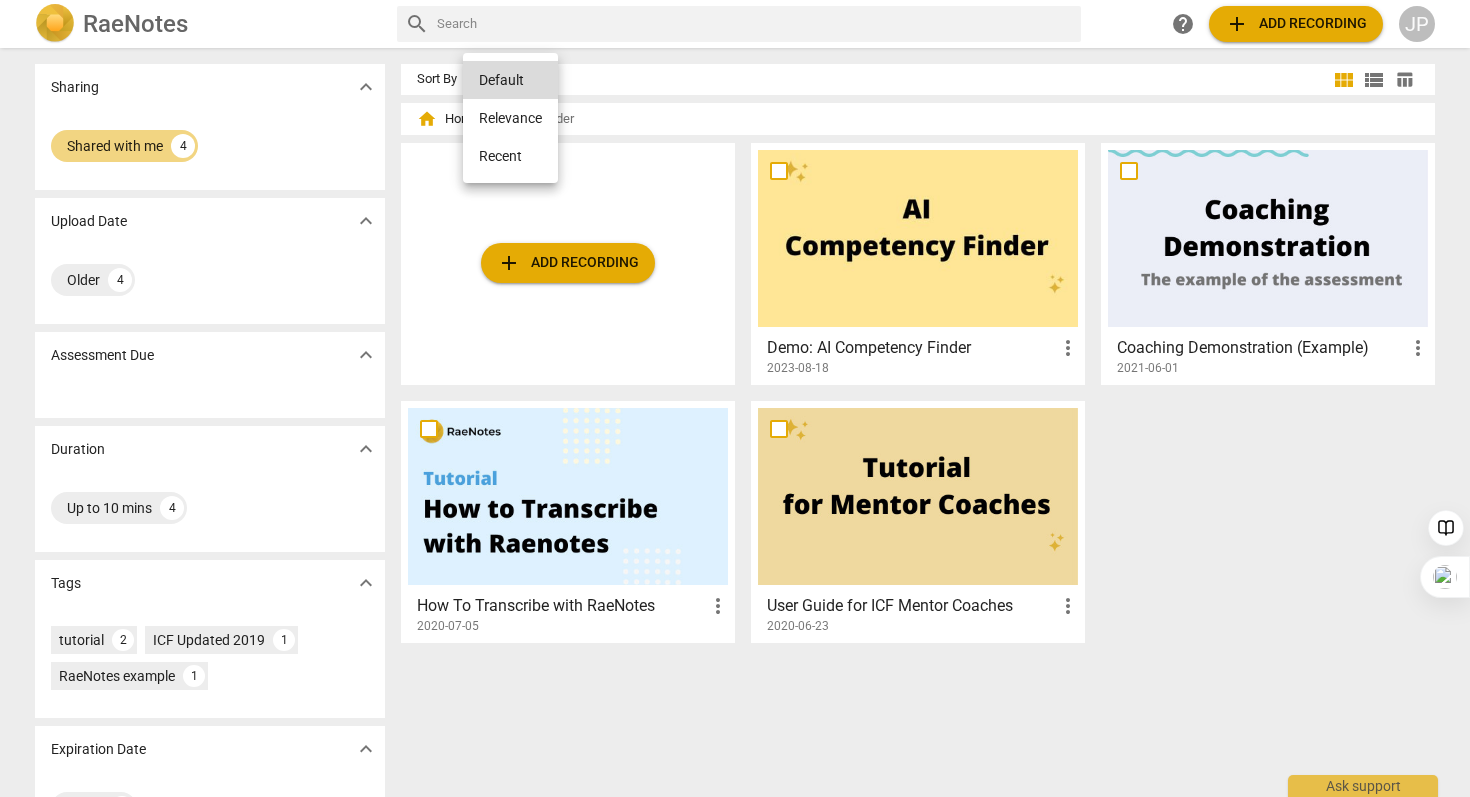 click at bounding box center (735, 398) 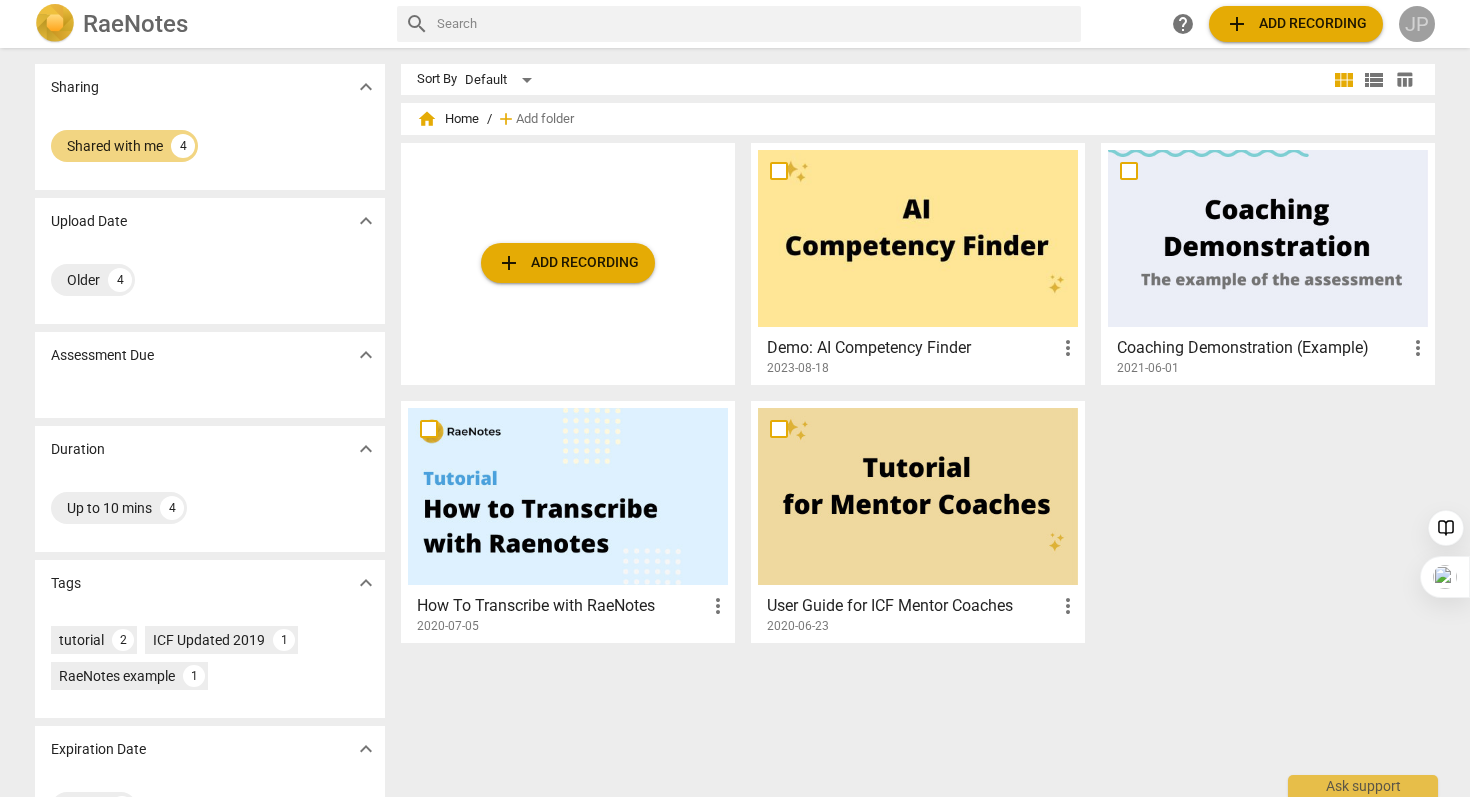 click on "JP" at bounding box center [1417, 24] 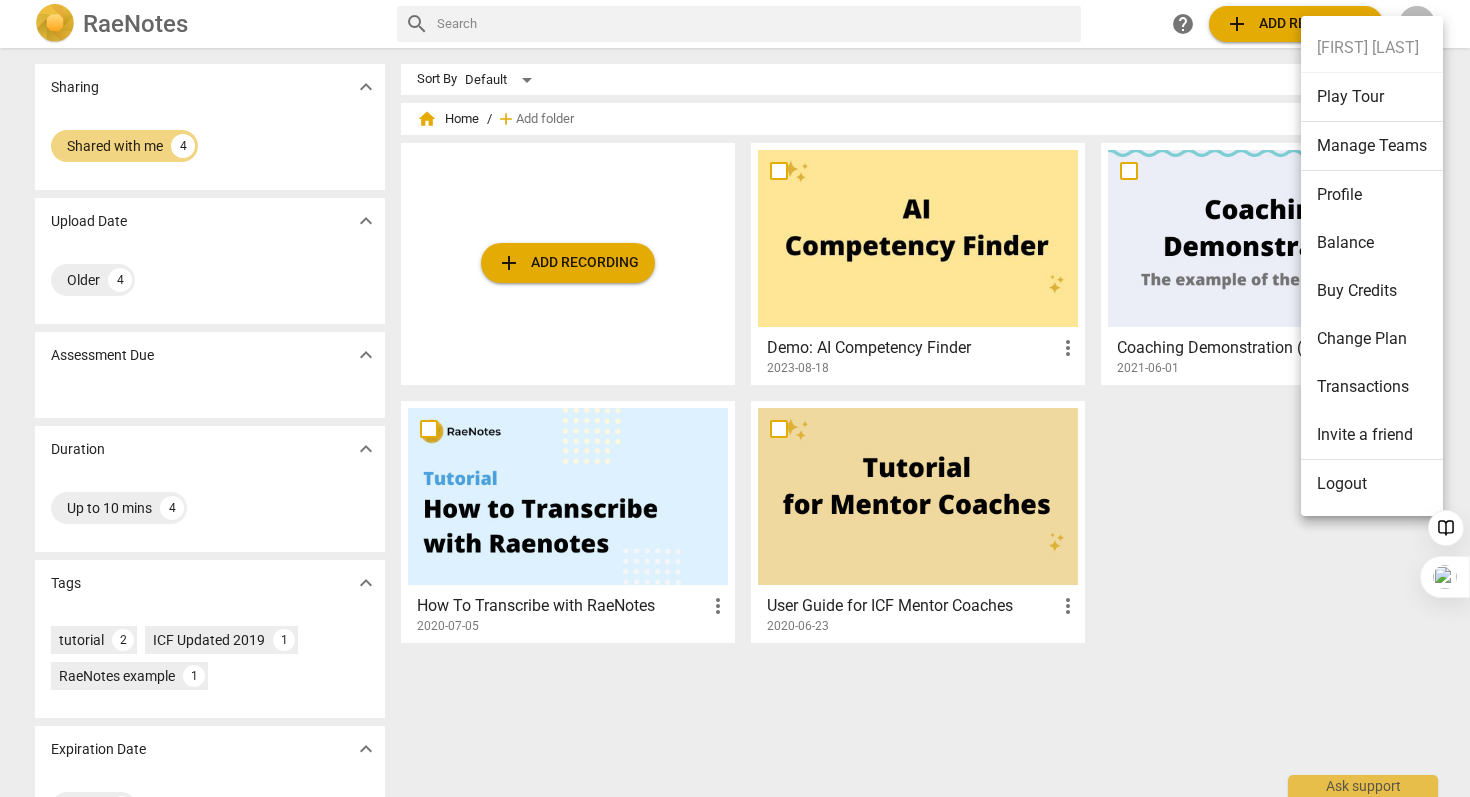 click at bounding box center (735, 398) 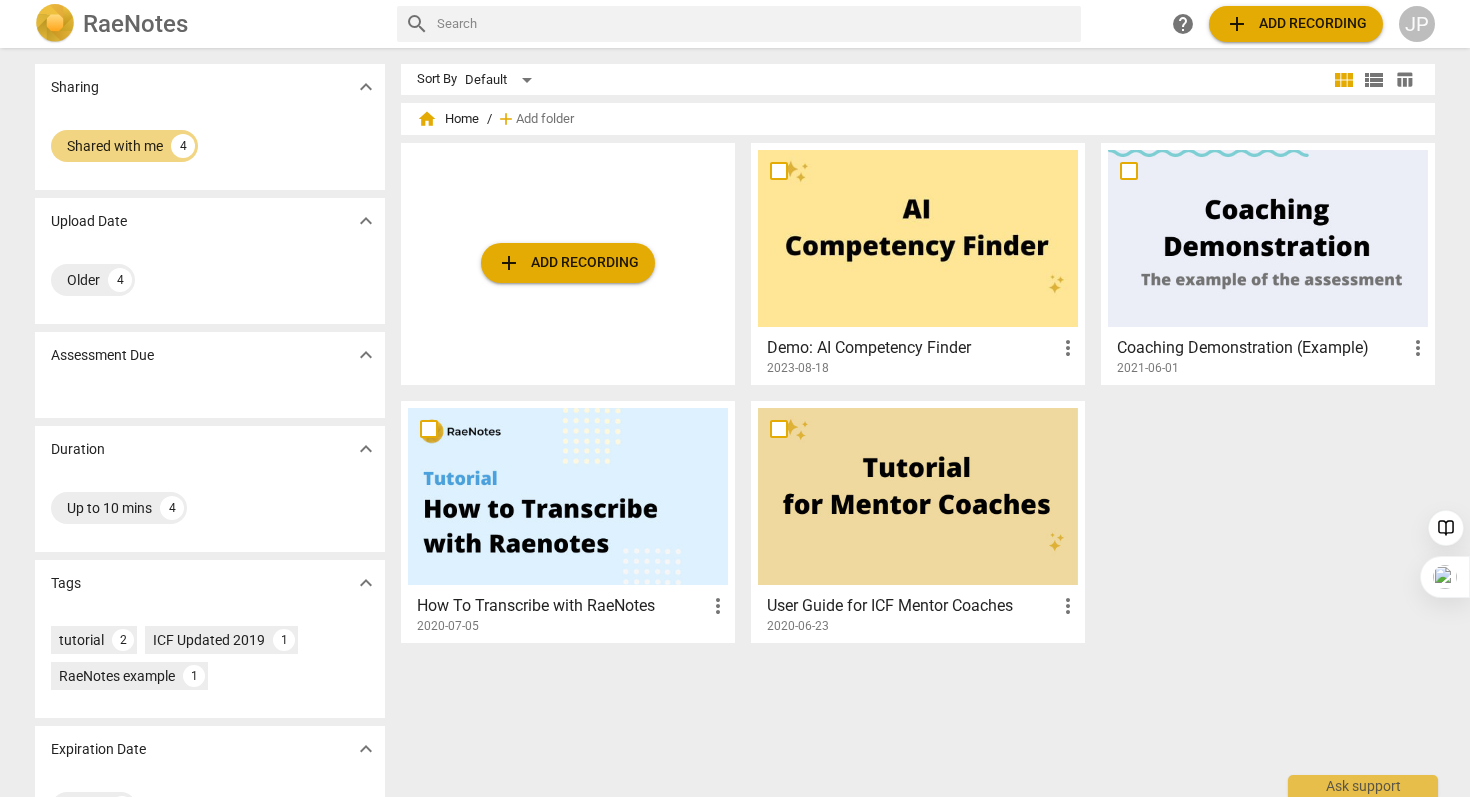 click on "add   Add recording" at bounding box center (568, 264) 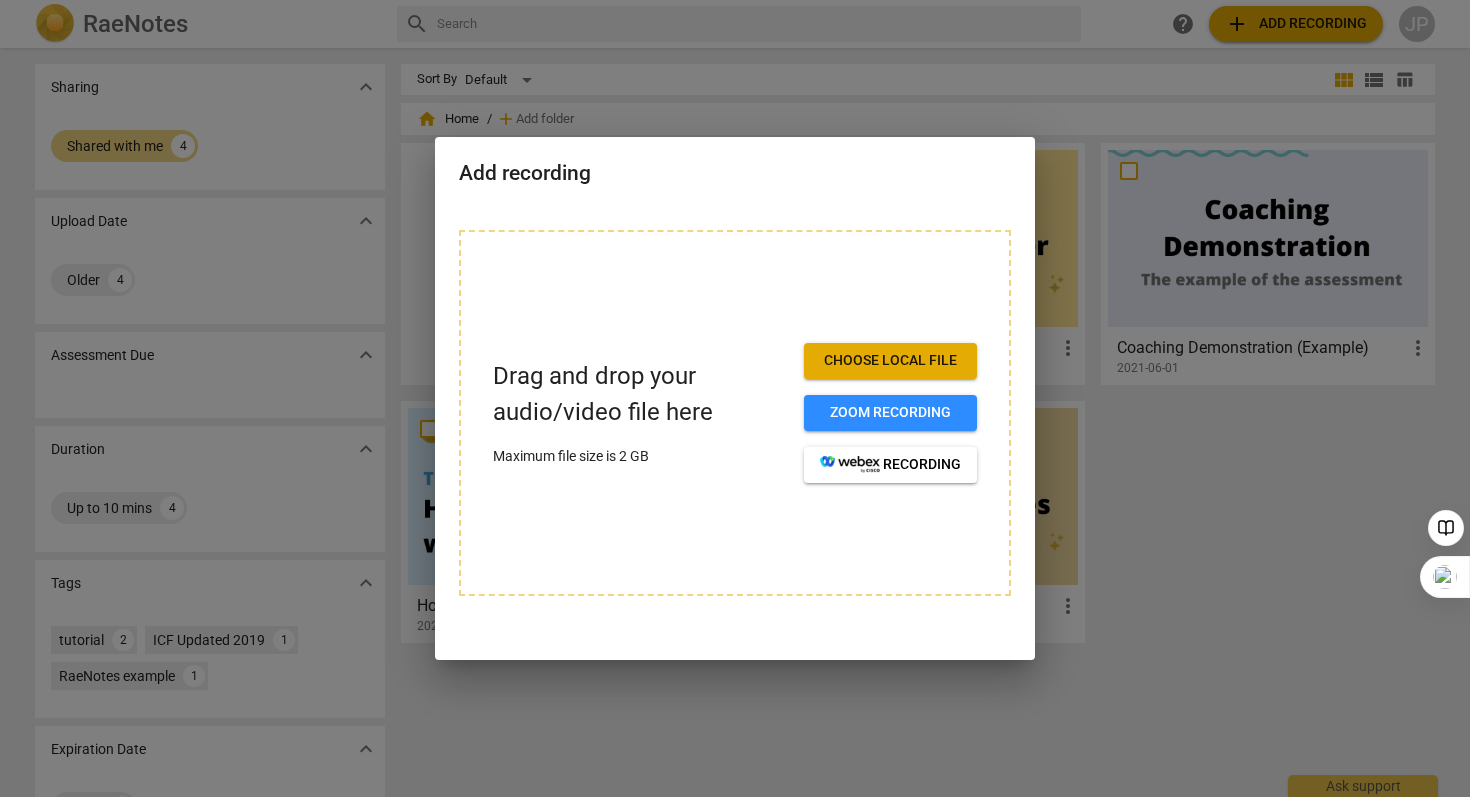 click at bounding box center [735, 398] 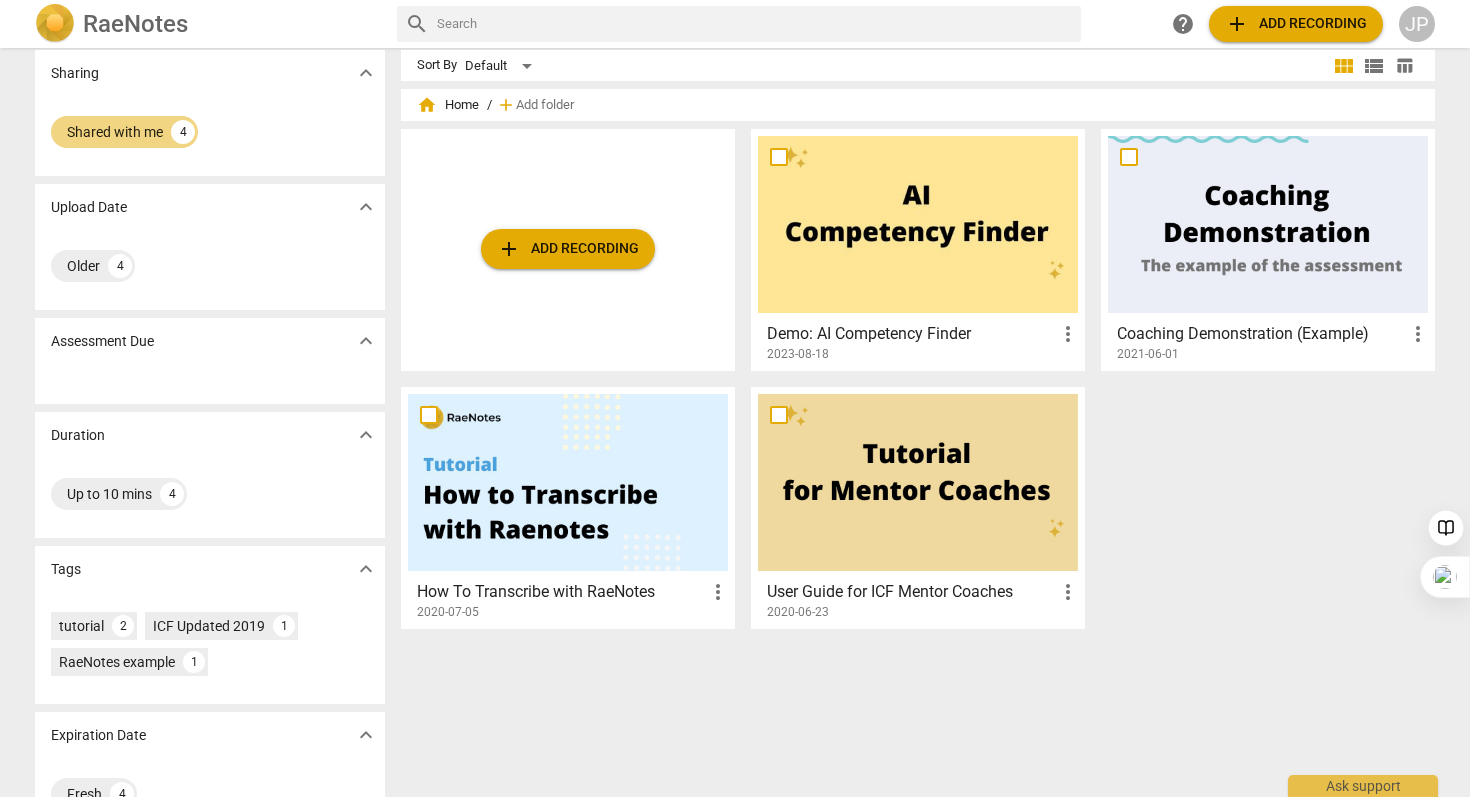 scroll, scrollTop: 63, scrollLeft: 0, axis: vertical 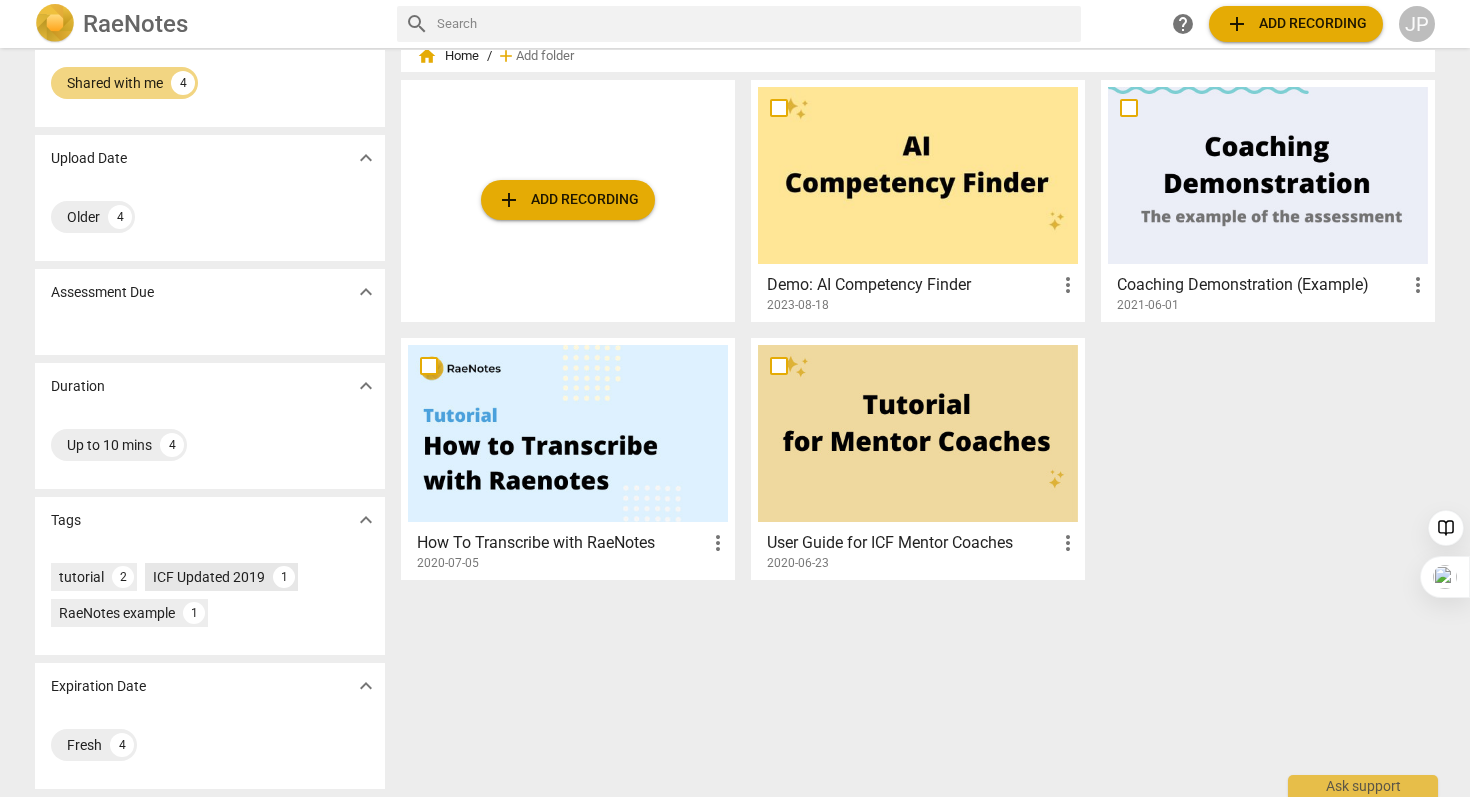 click on "ICF Updated 2019" at bounding box center (209, 577) 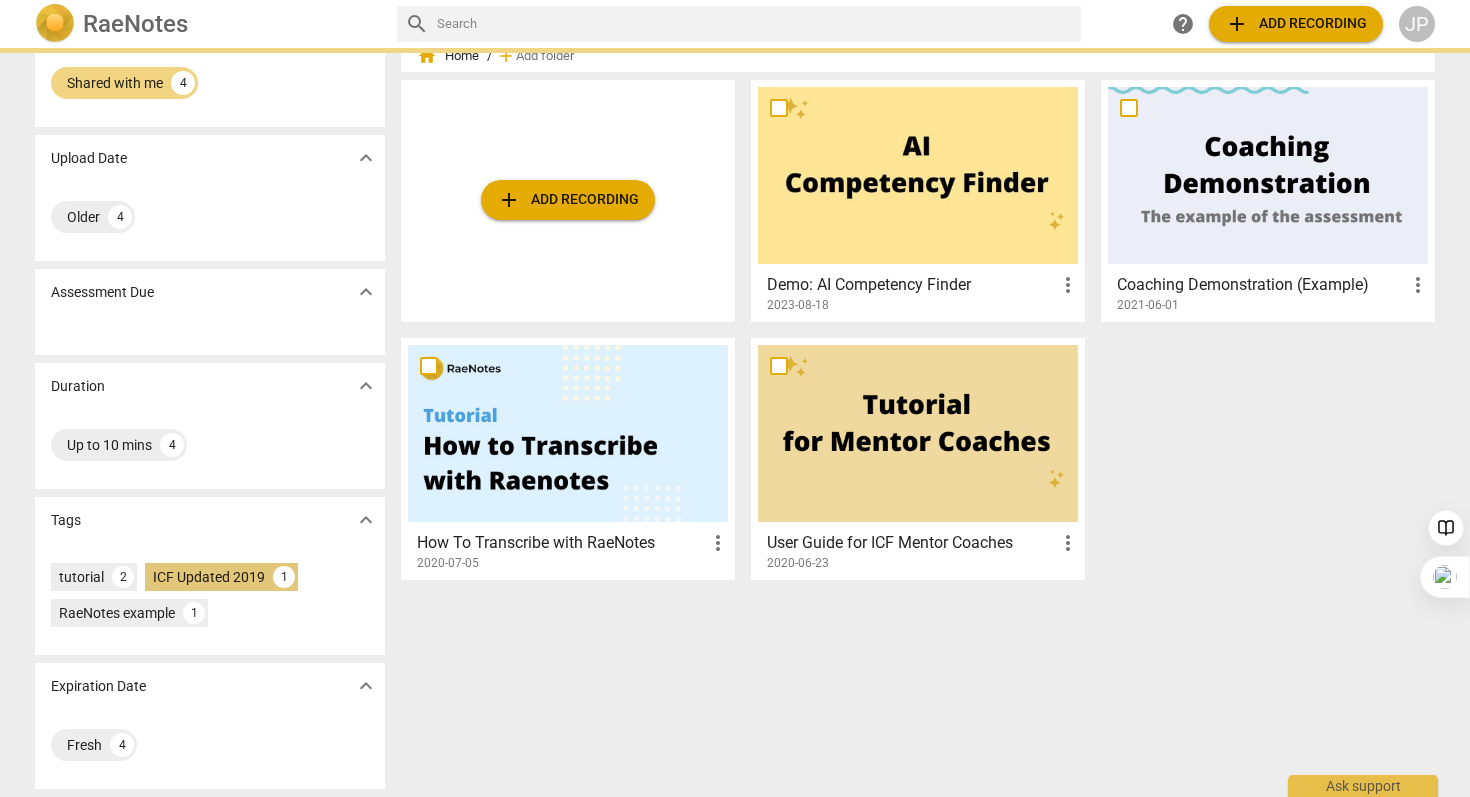 scroll, scrollTop: 0, scrollLeft: 0, axis: both 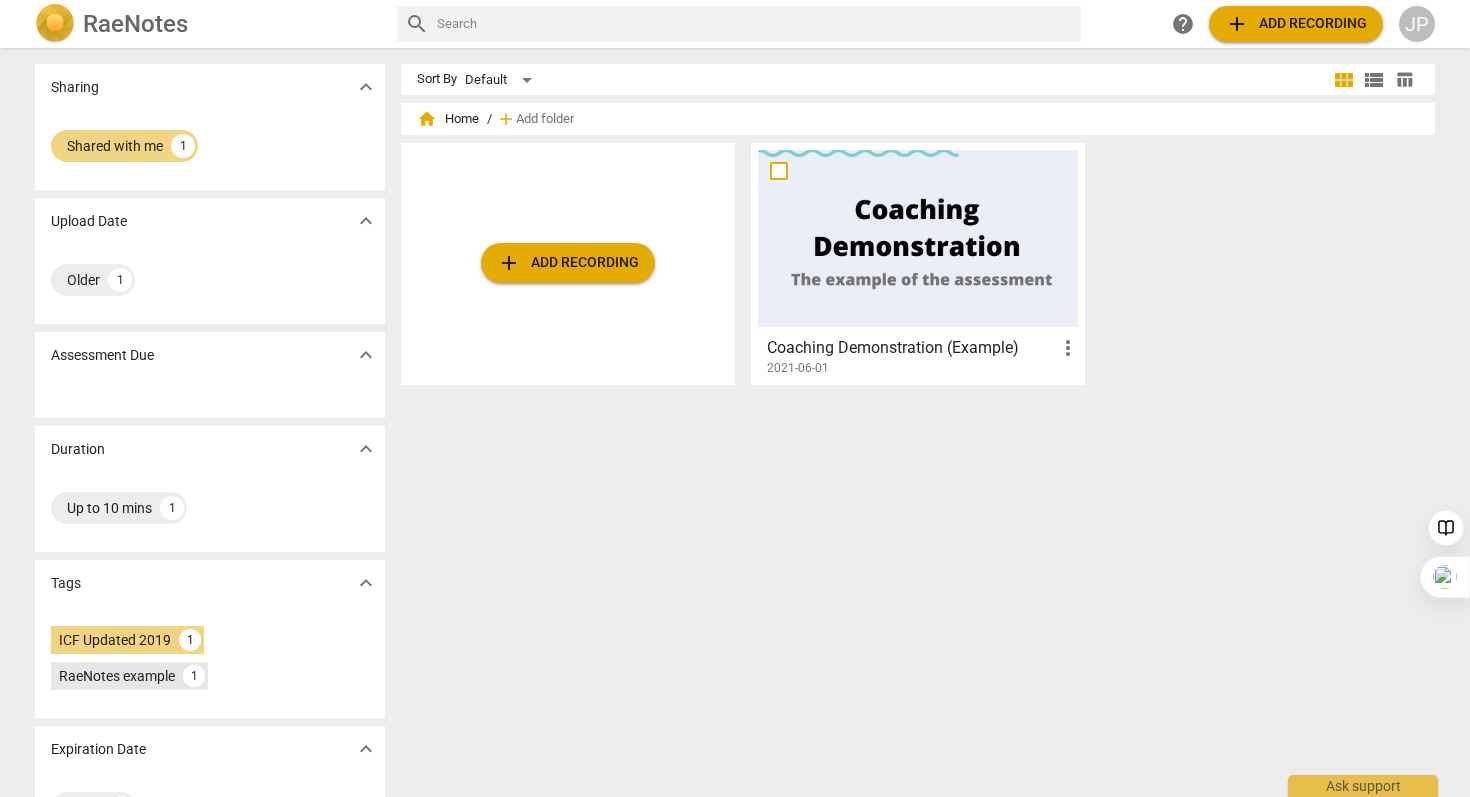 click on "RaeNotes example" at bounding box center [117, 676] 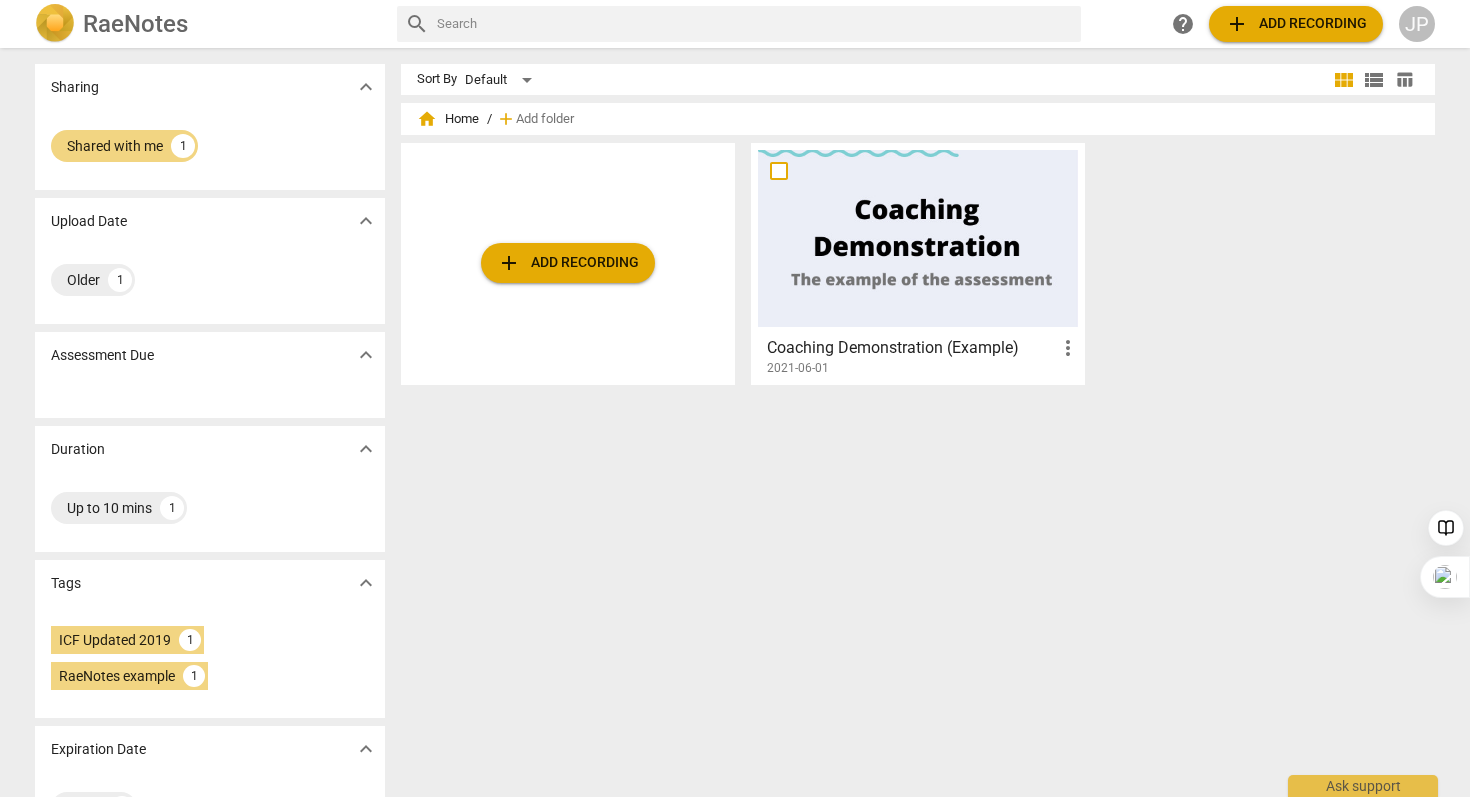 click on "JP" at bounding box center [1417, 24] 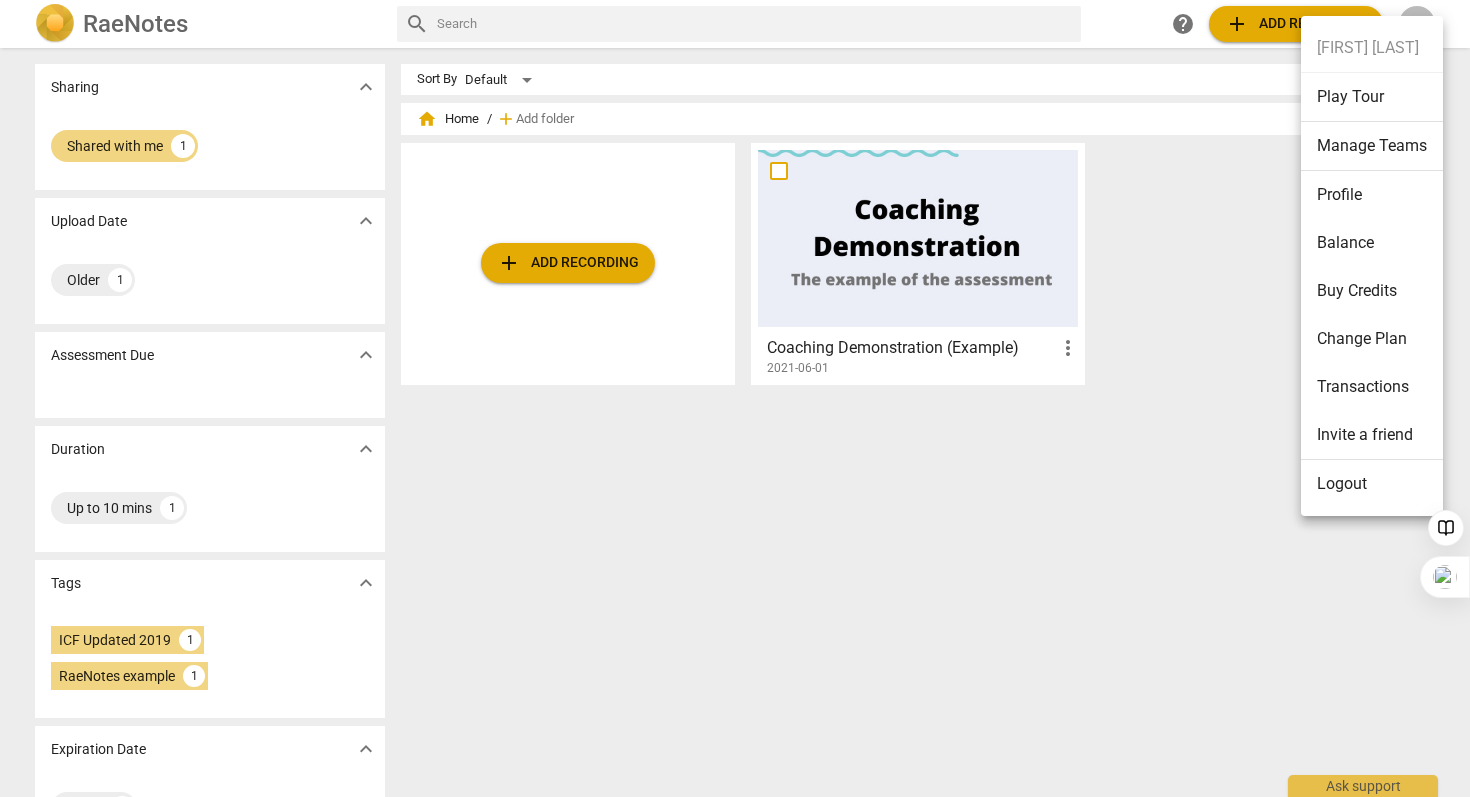 click on "Transactions" at bounding box center [1372, 387] 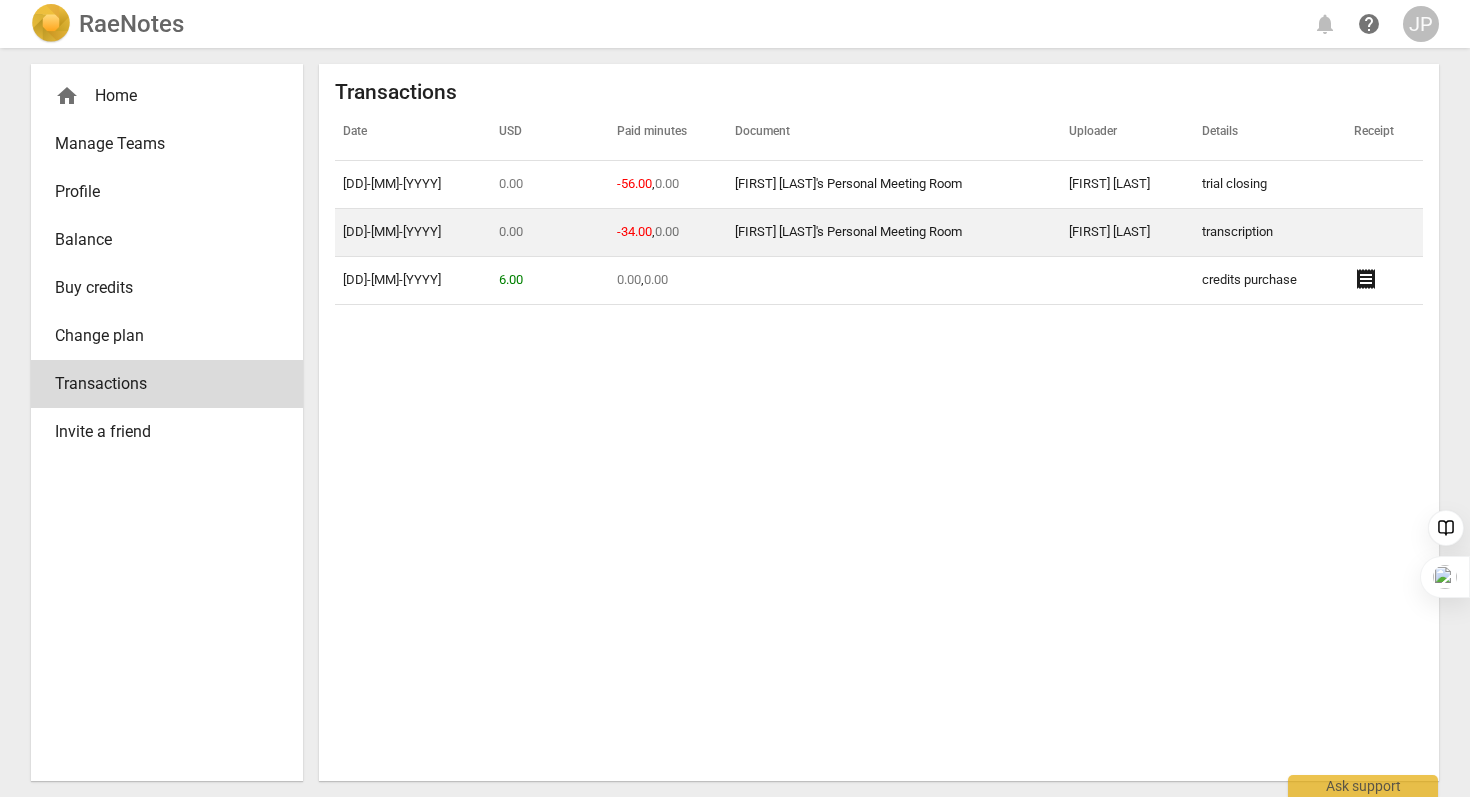 click on "[FIRST] [LAST]'s Personal Meeting Room" at bounding box center [848, 231] 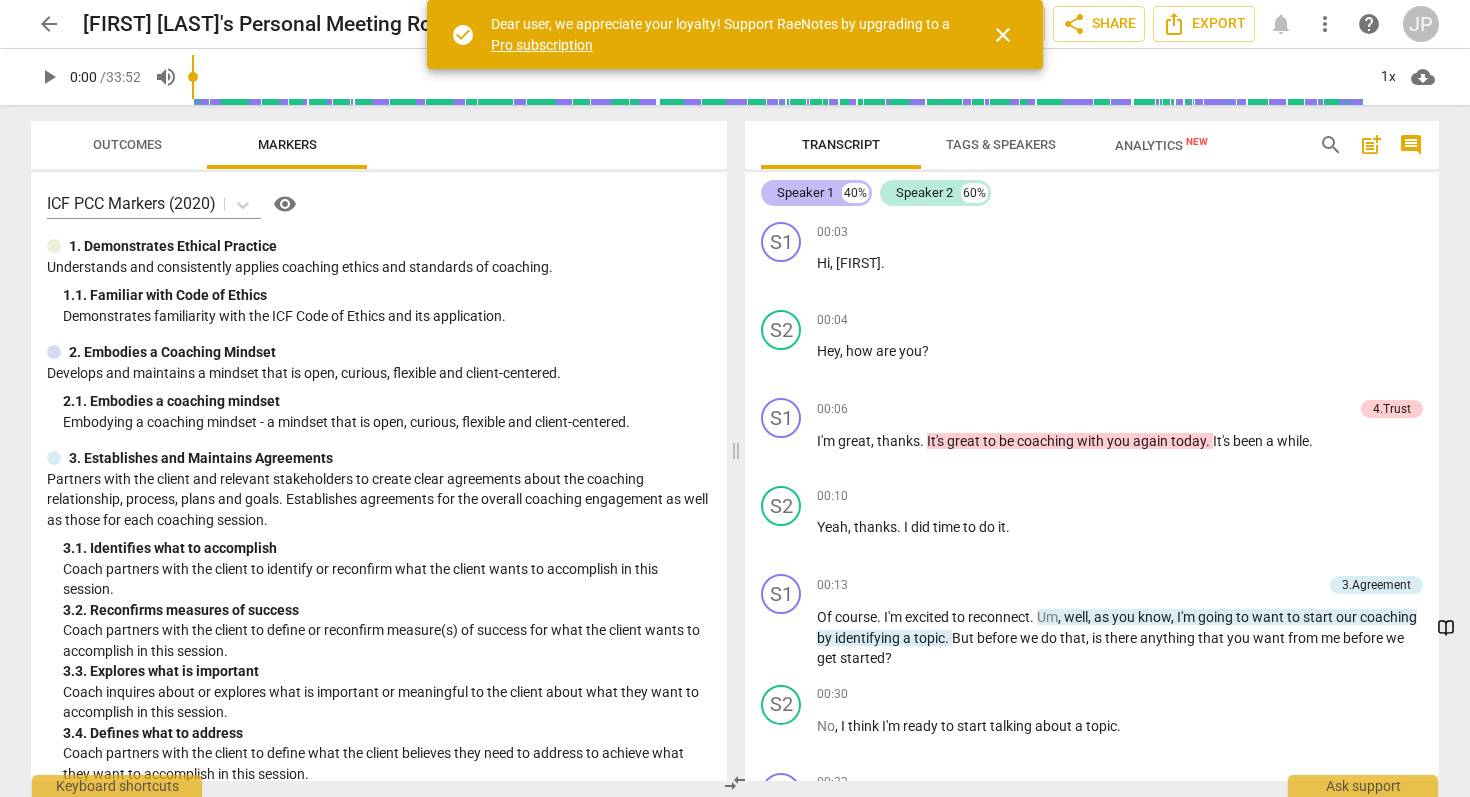 scroll, scrollTop: 0, scrollLeft: 0, axis: both 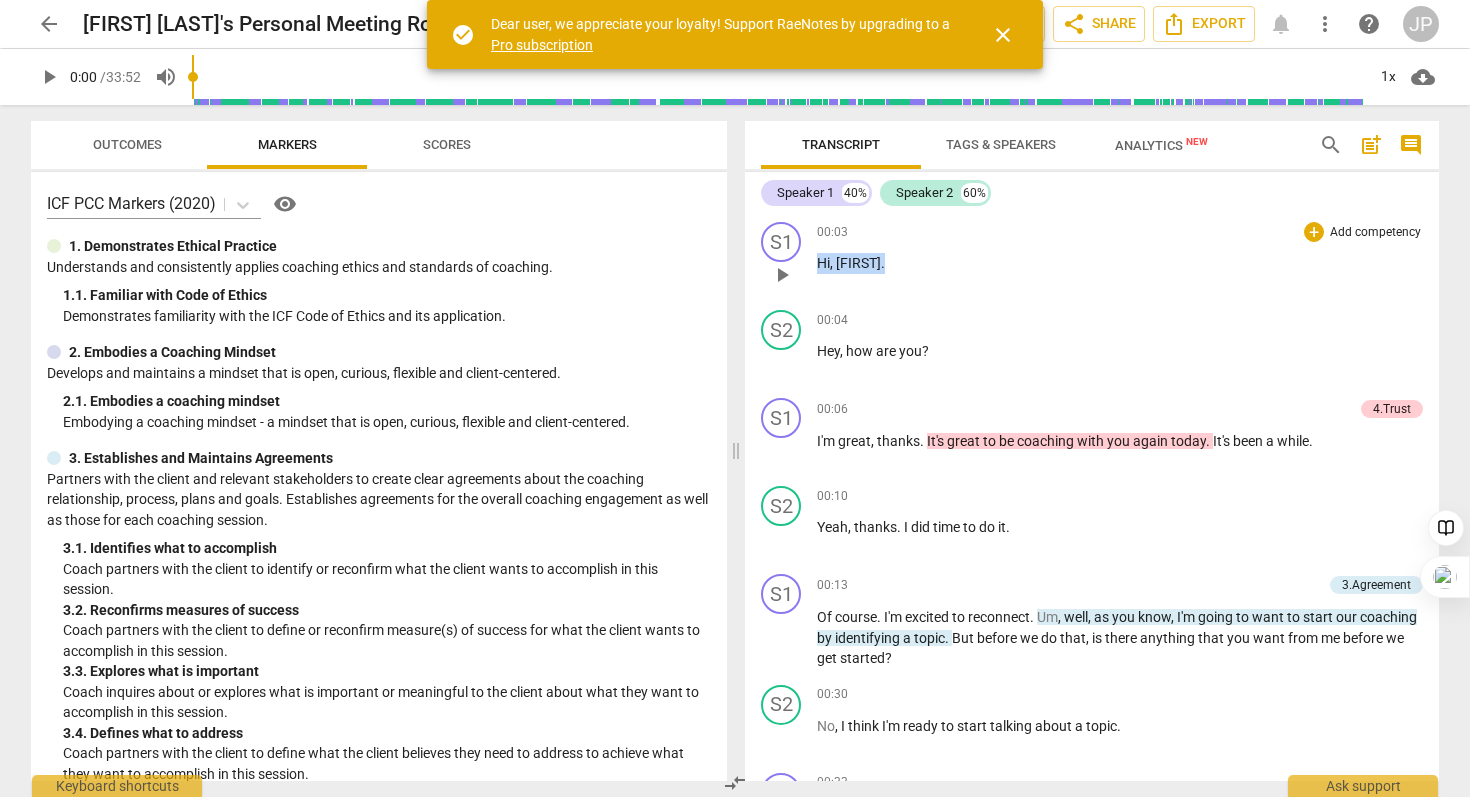 drag, startPoint x: 817, startPoint y: 263, endPoint x: 951, endPoint y: 284, distance: 135.63554 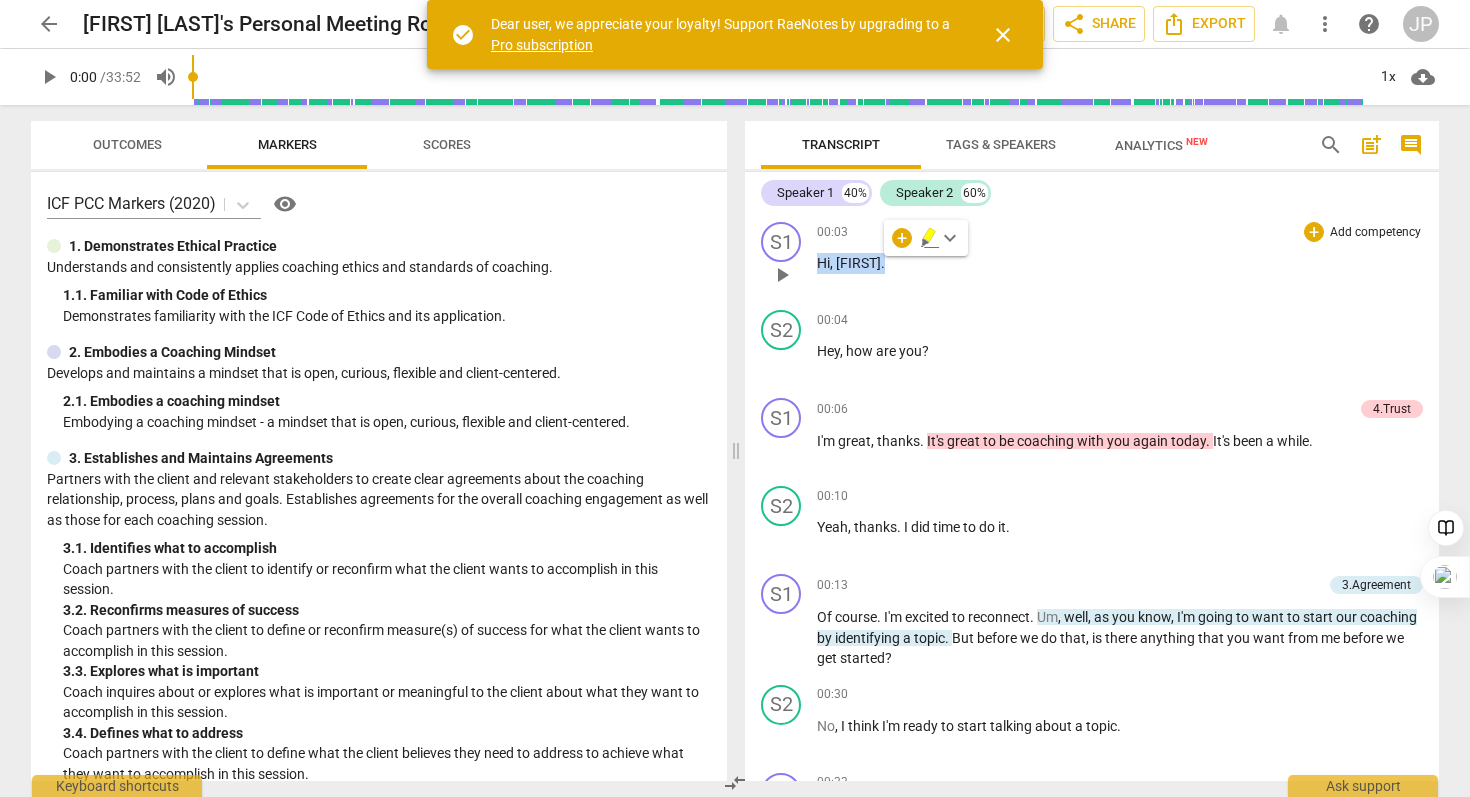 click on "Hi ,   Kristen ." at bounding box center [1120, 263] 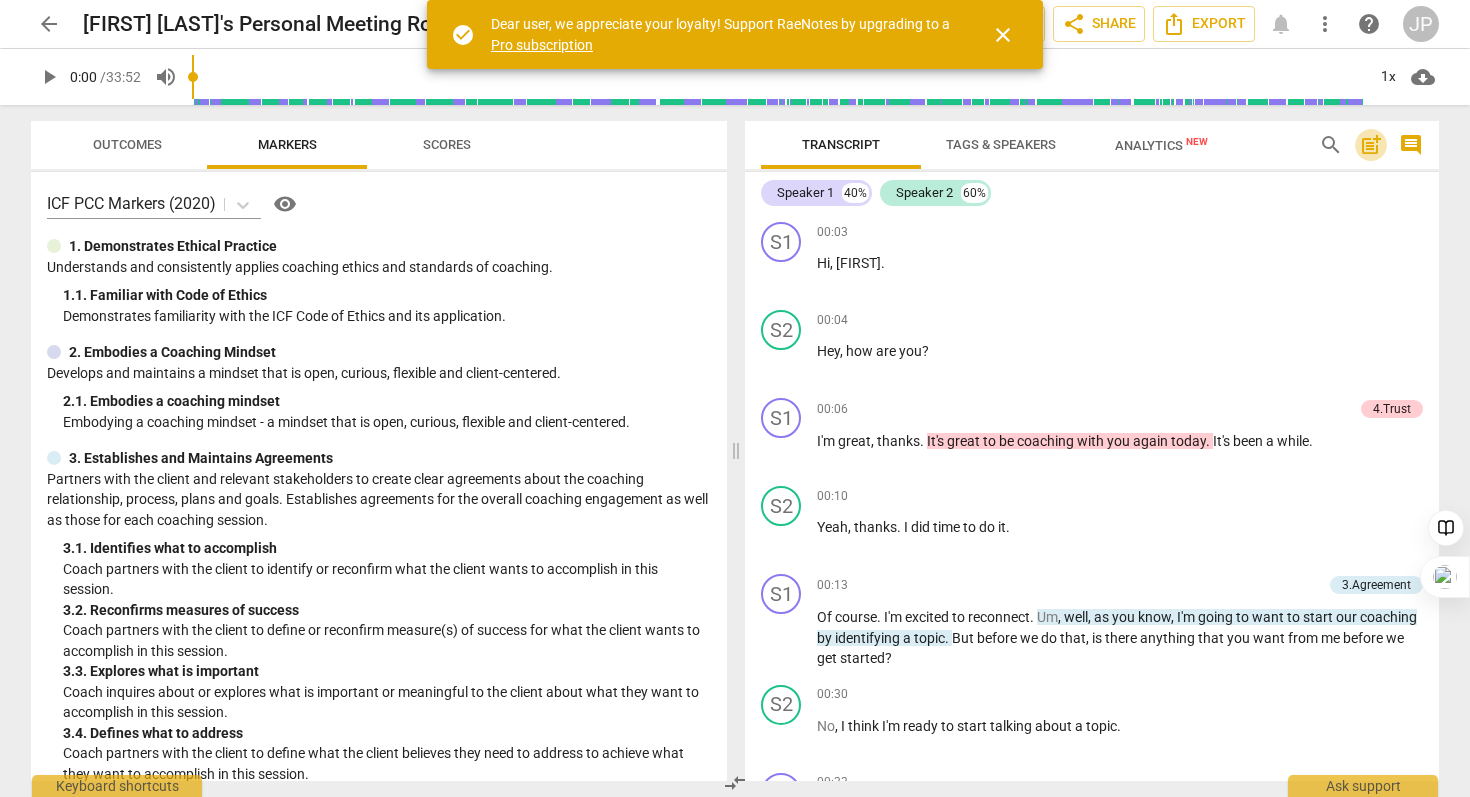 click on "post_add" at bounding box center [1371, 145] 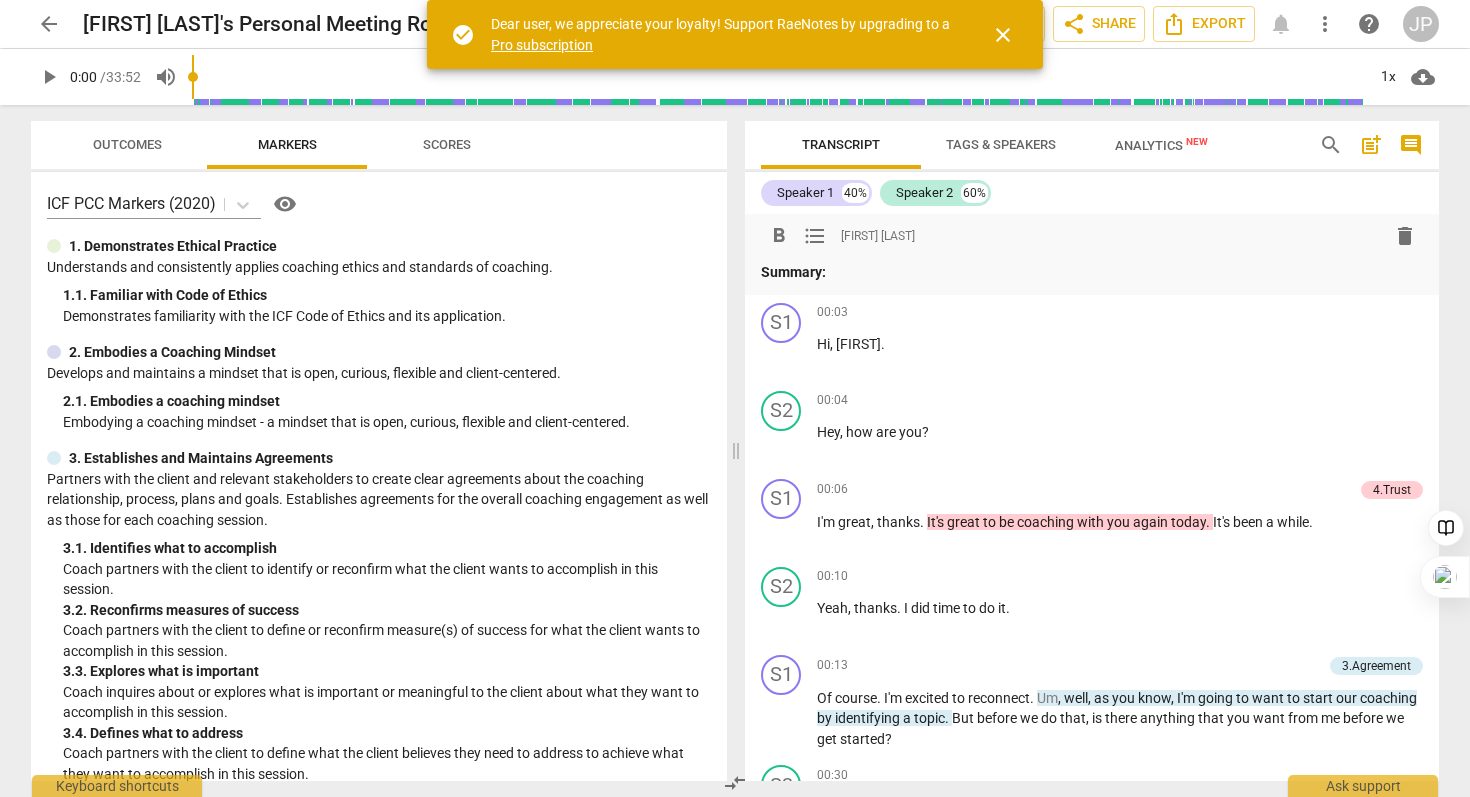 click on "post_add" at bounding box center [1371, 145] 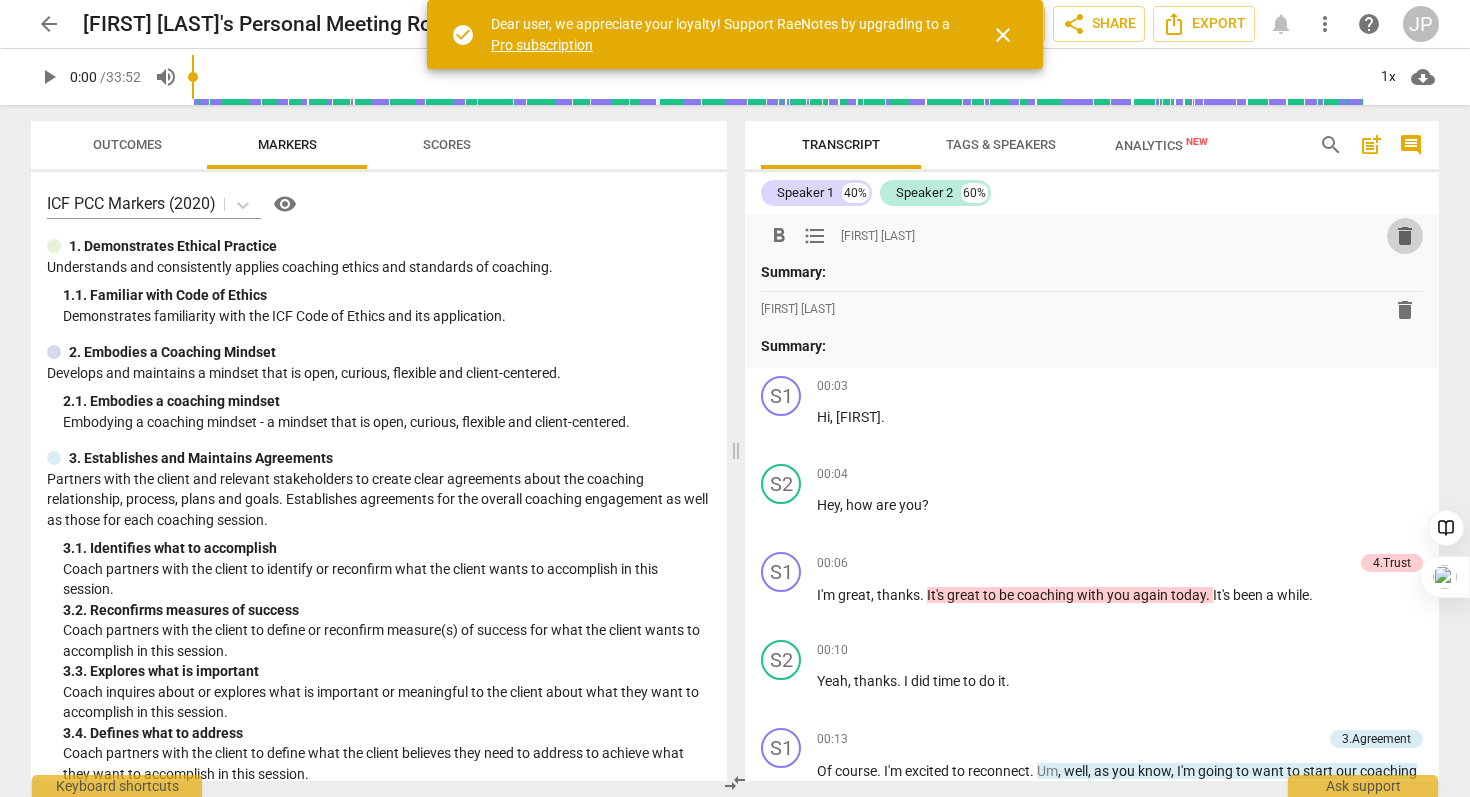 click on "delete" at bounding box center (1405, 236) 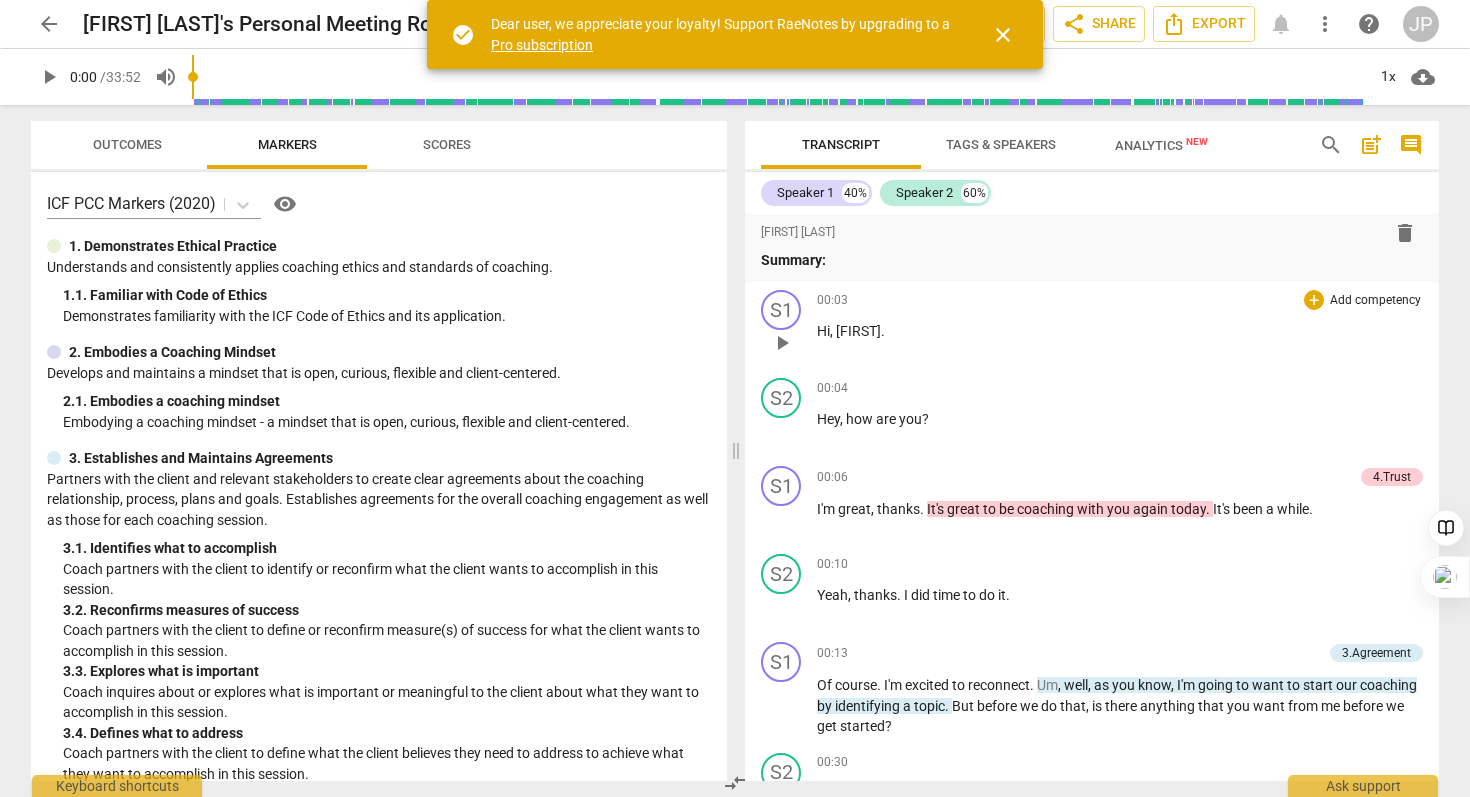 scroll, scrollTop: 0, scrollLeft: 0, axis: both 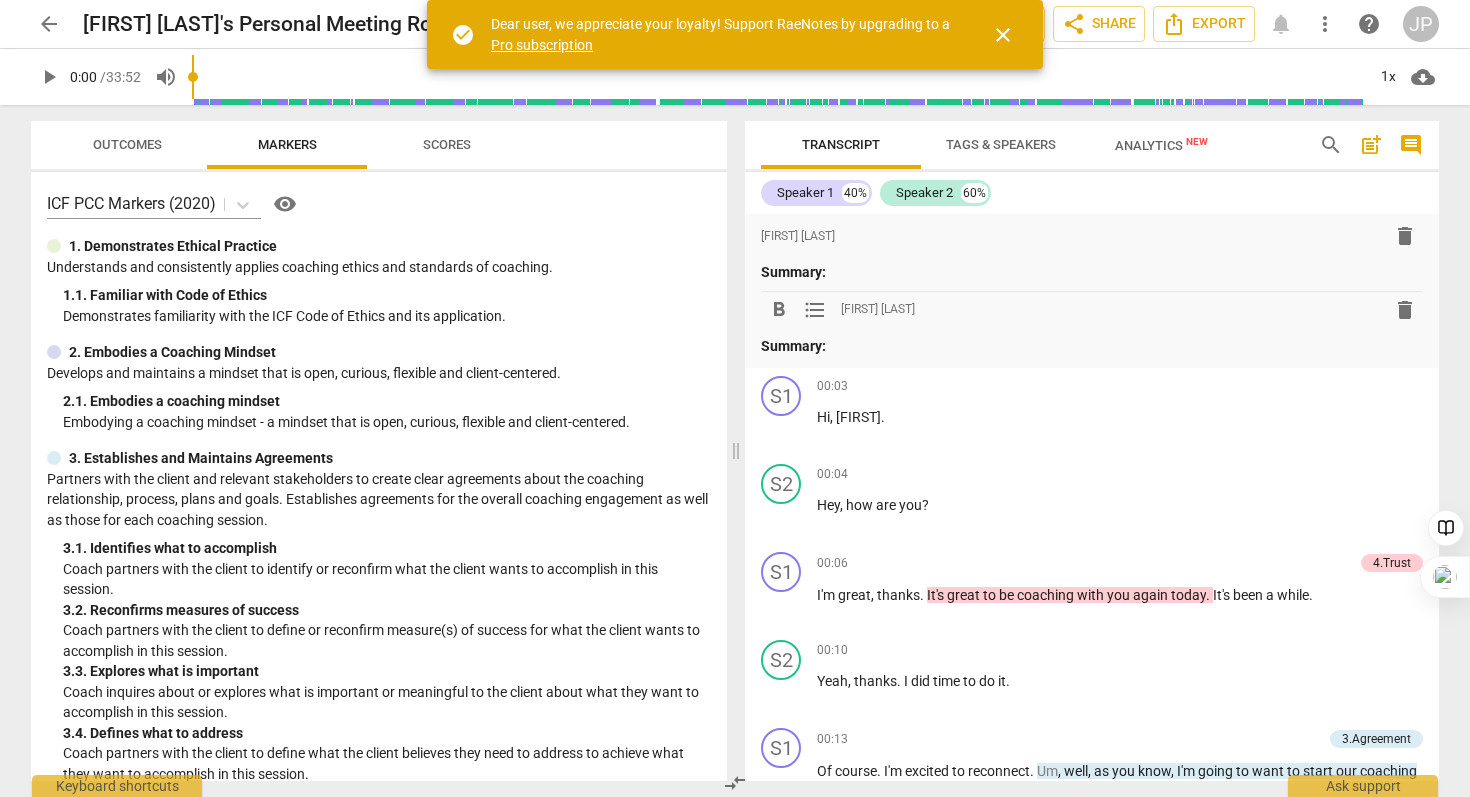 click on "format_list_bulleted" at bounding box center (815, 310) 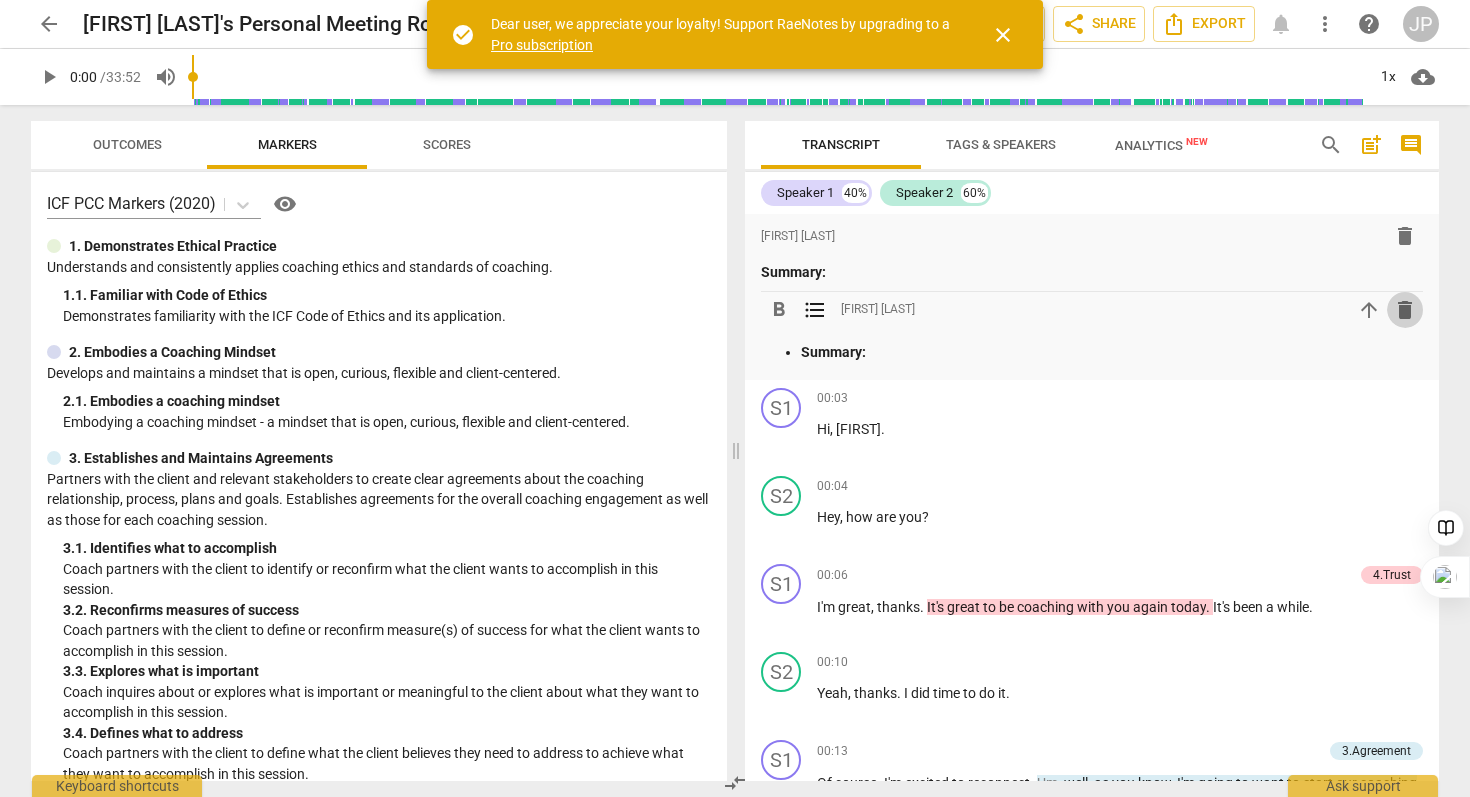 click on "delete" at bounding box center [1405, 310] 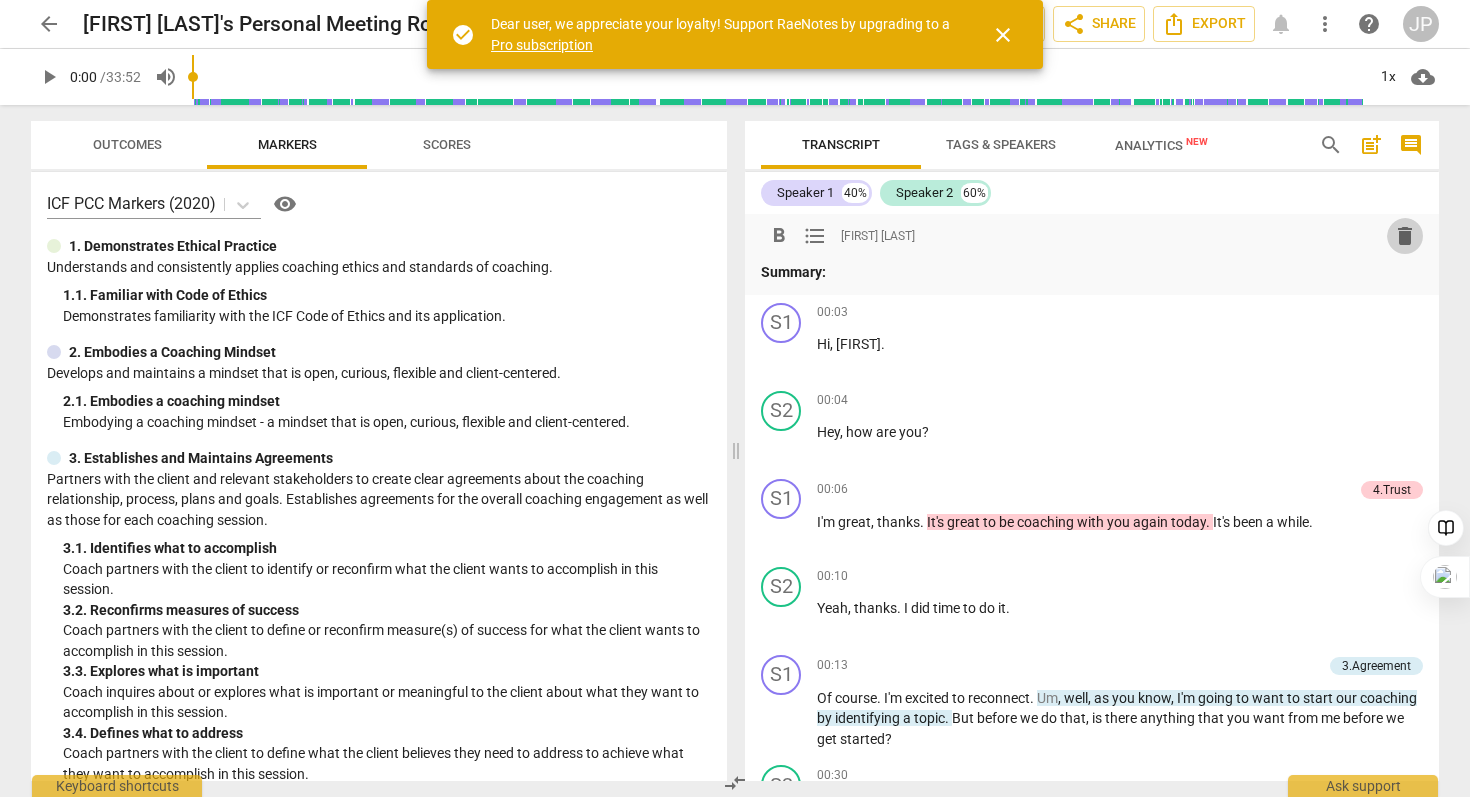 click on "delete" at bounding box center [1405, 236] 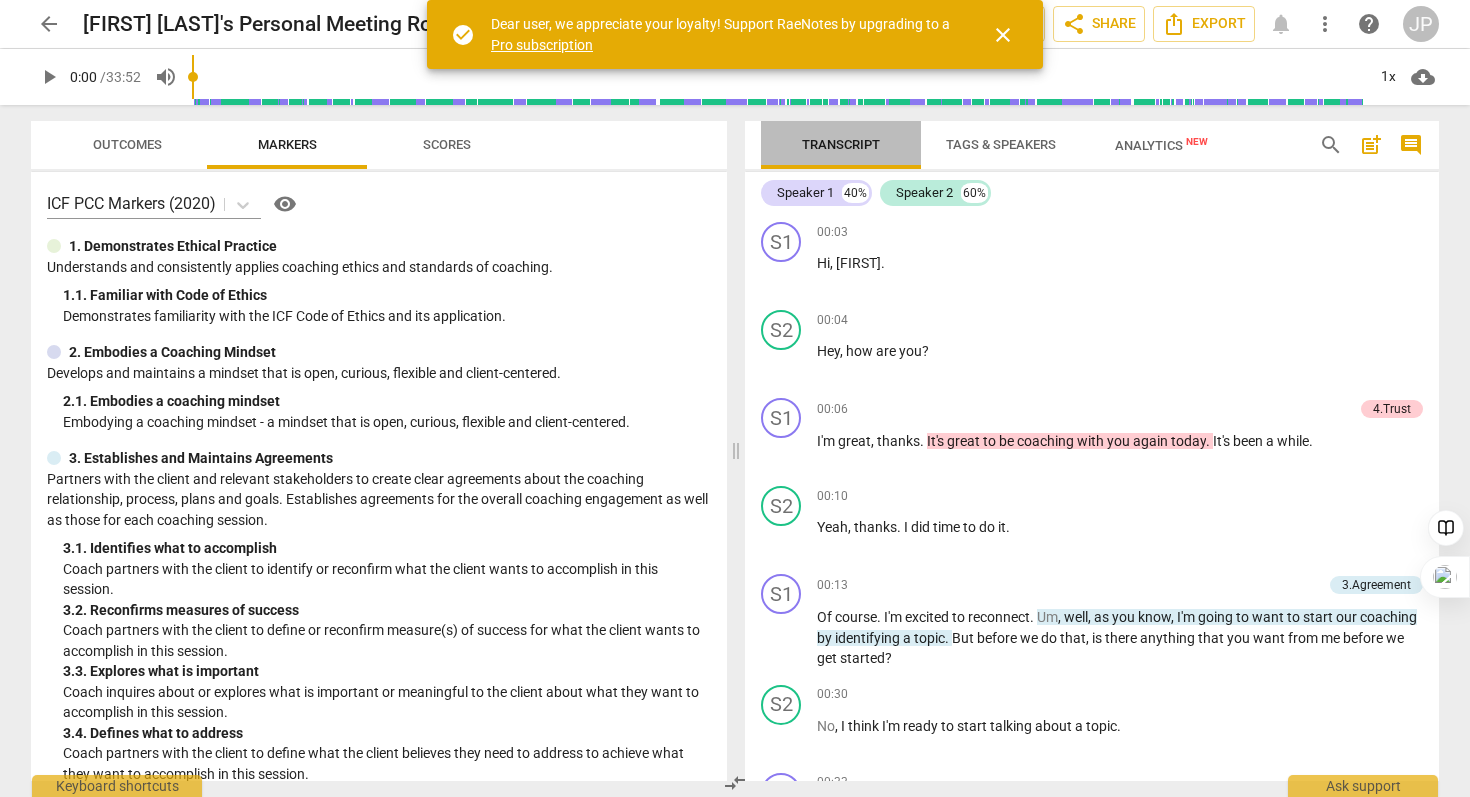 click on "Transcript" at bounding box center [841, 144] 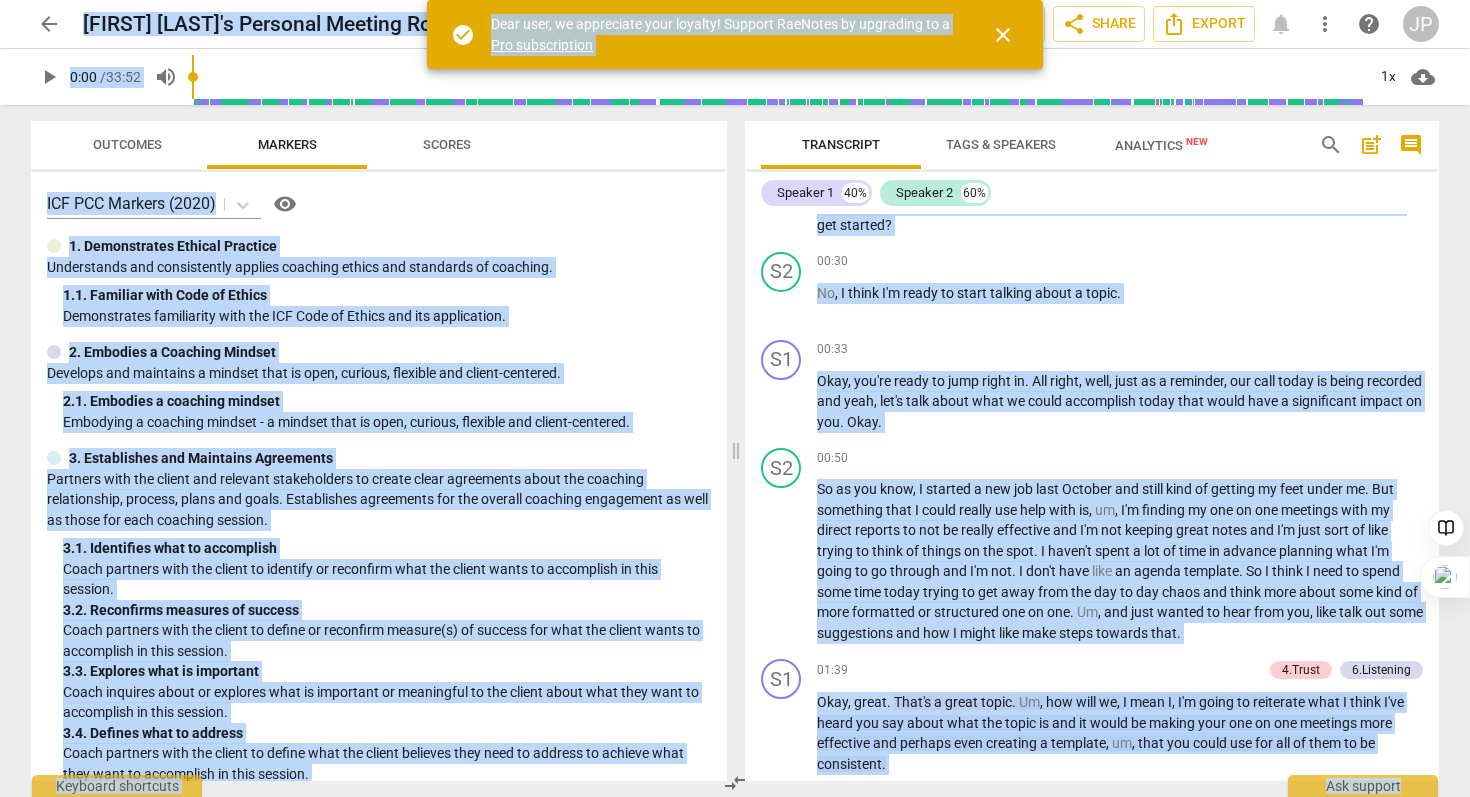 scroll, scrollTop: 0, scrollLeft: 0, axis: both 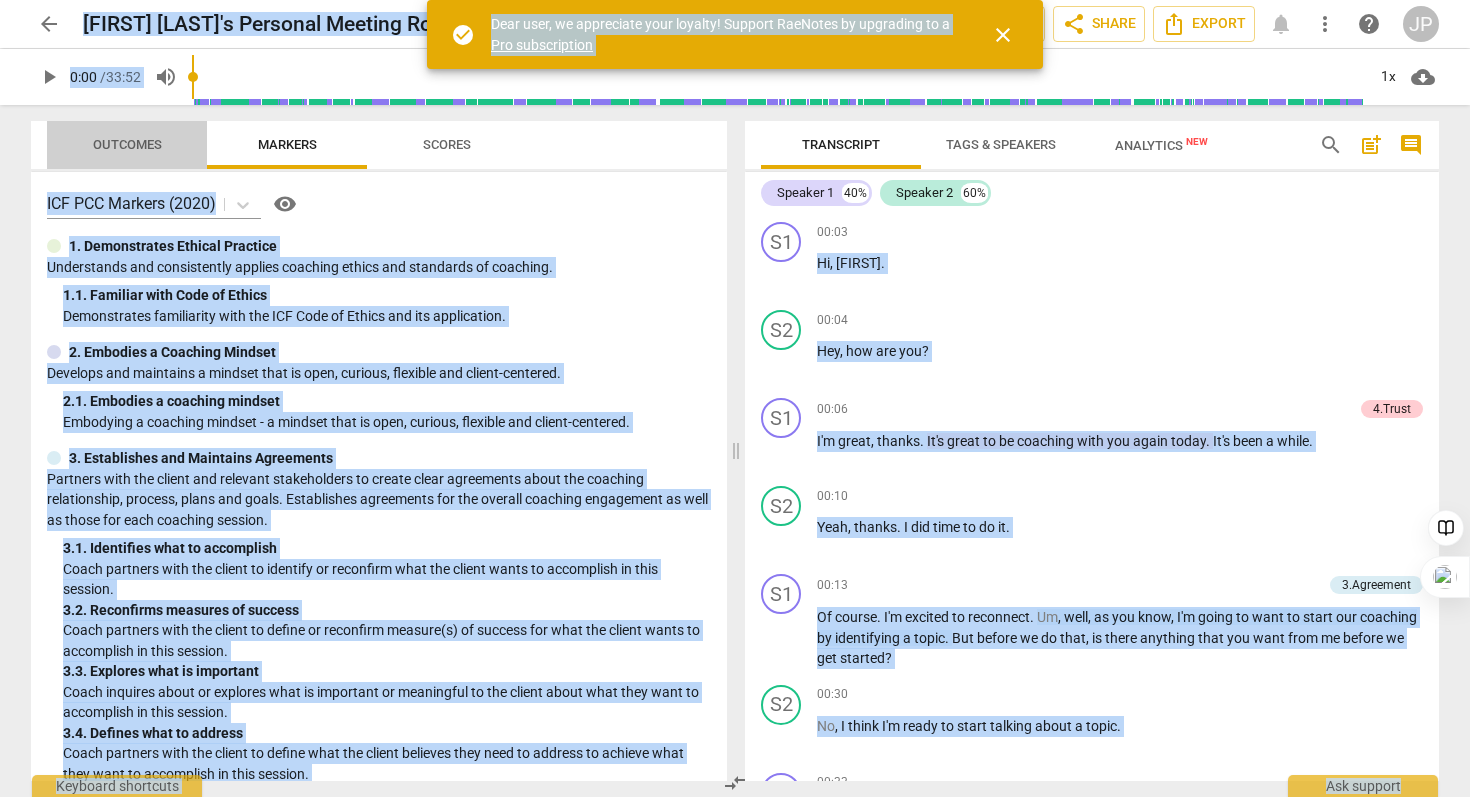 click on "Outcomes" at bounding box center (127, 144) 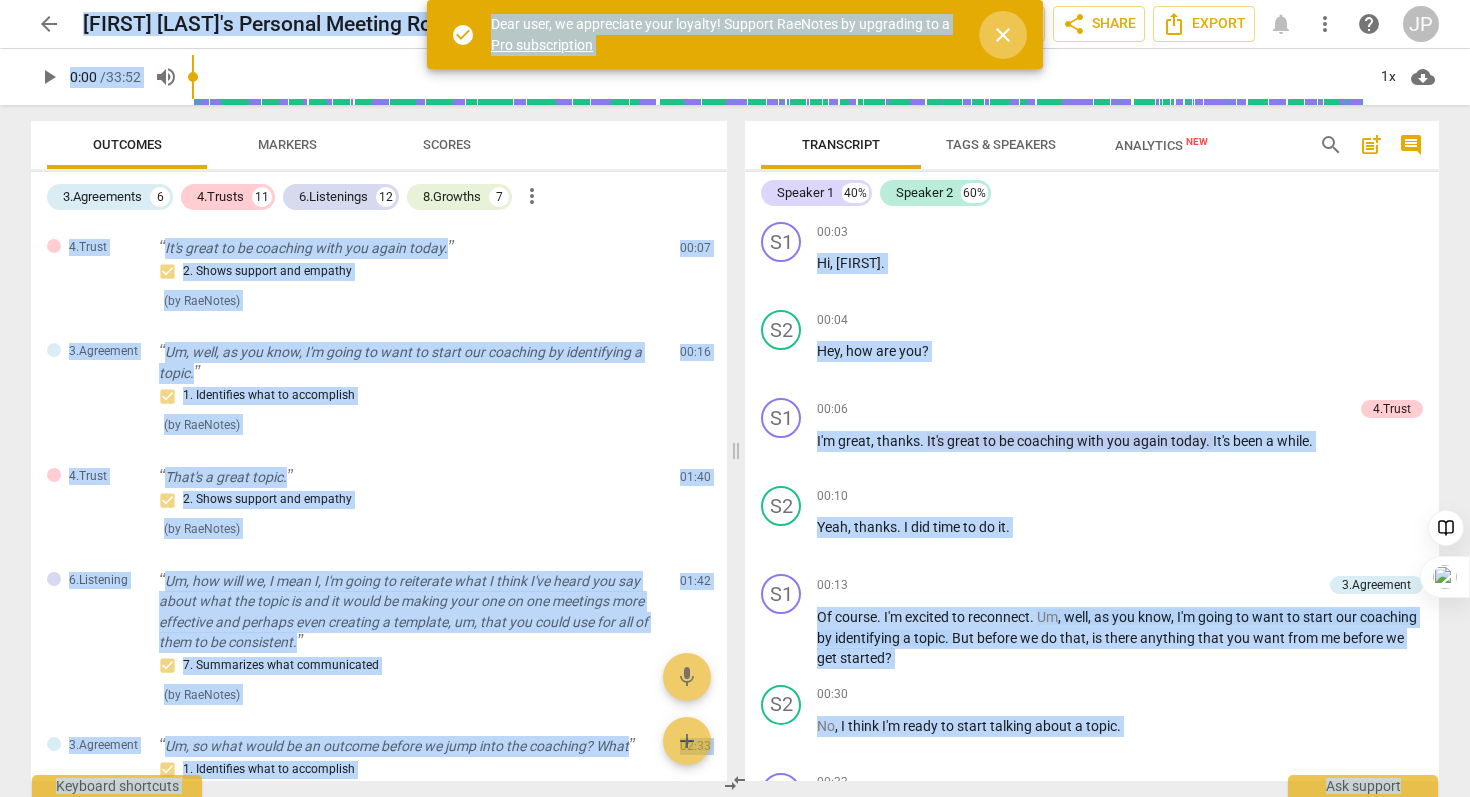 click on "close" at bounding box center (1003, 35) 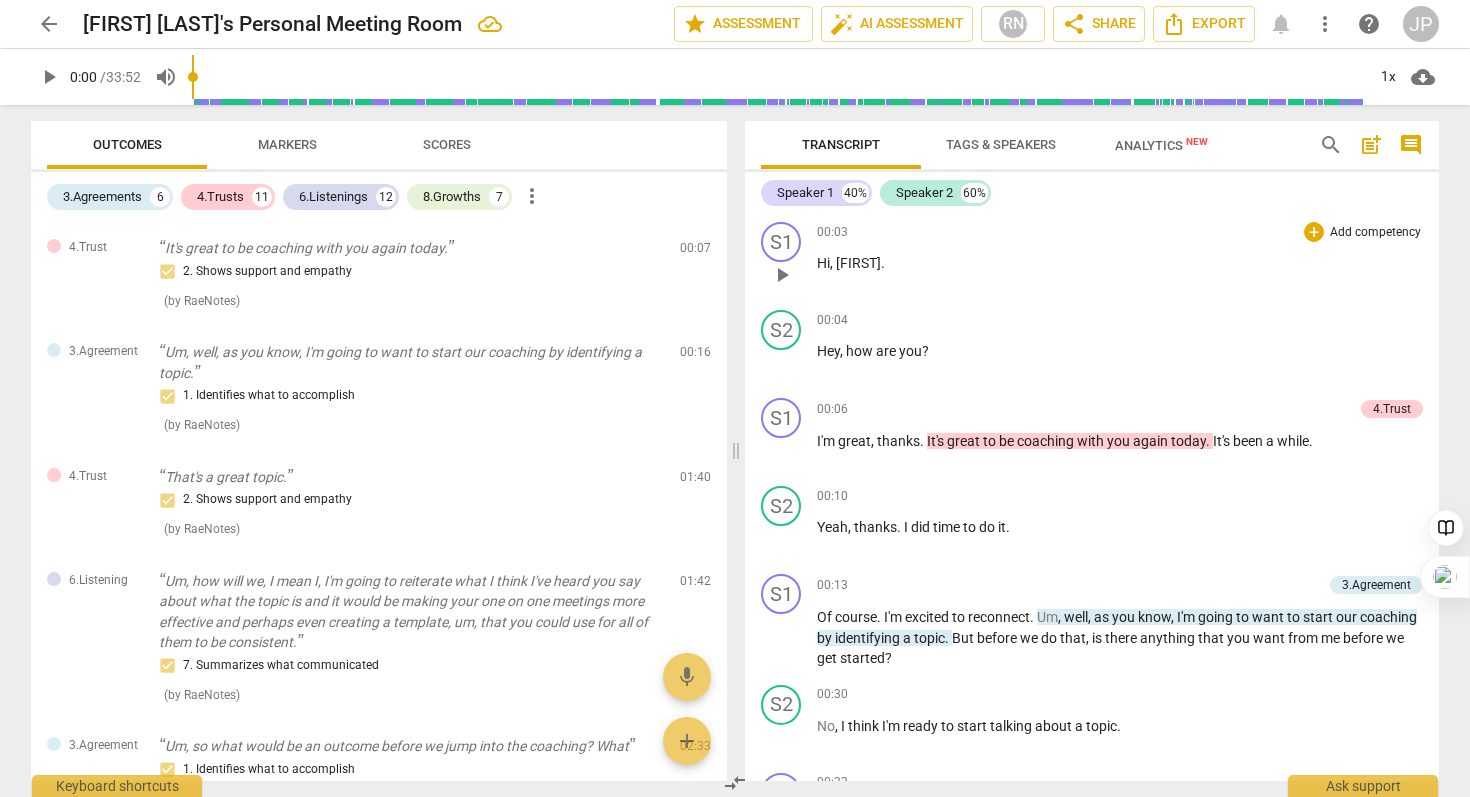 click on "Hi ,   Kristen ." at bounding box center (1120, 263) 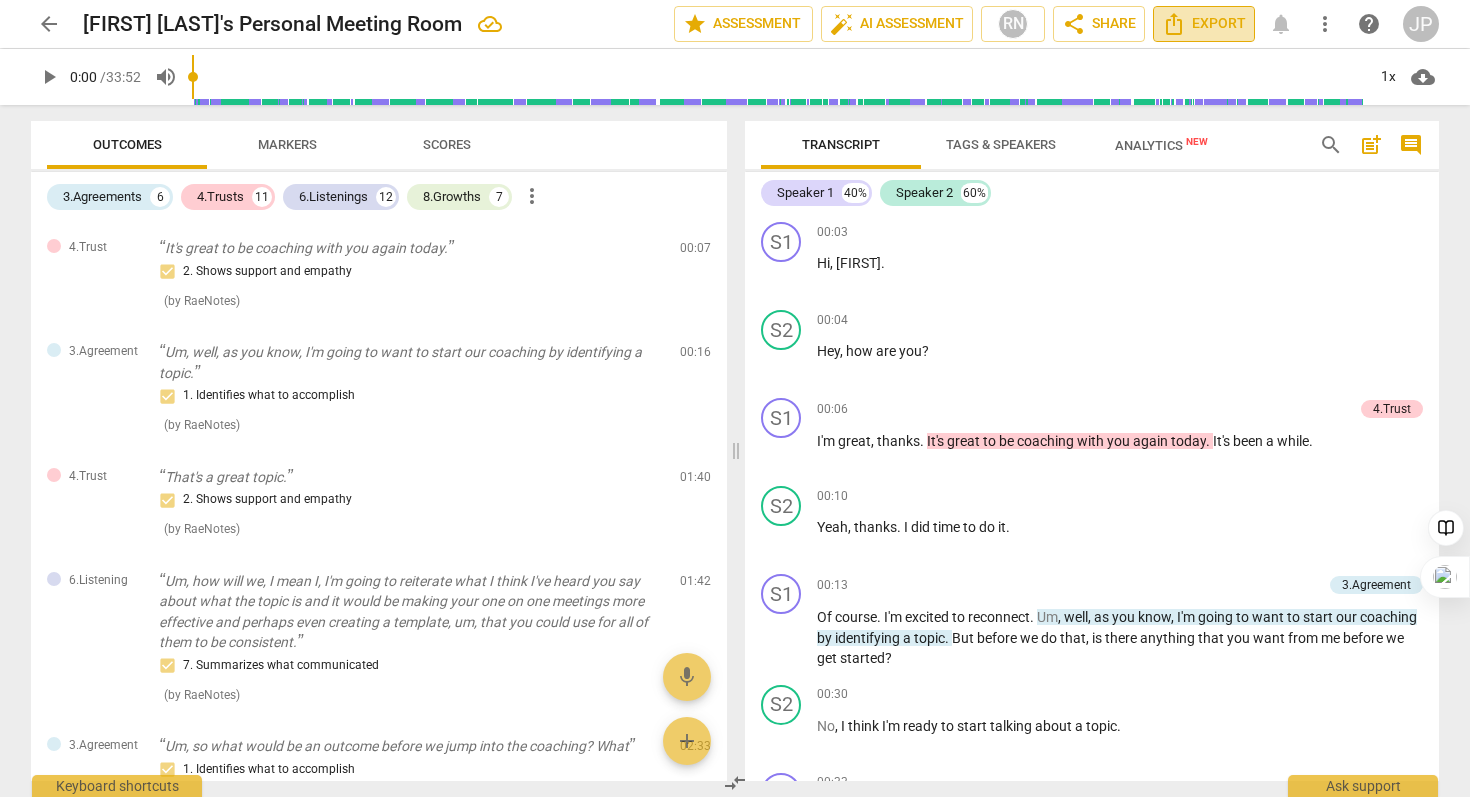 click on "Export" at bounding box center [1204, 24] 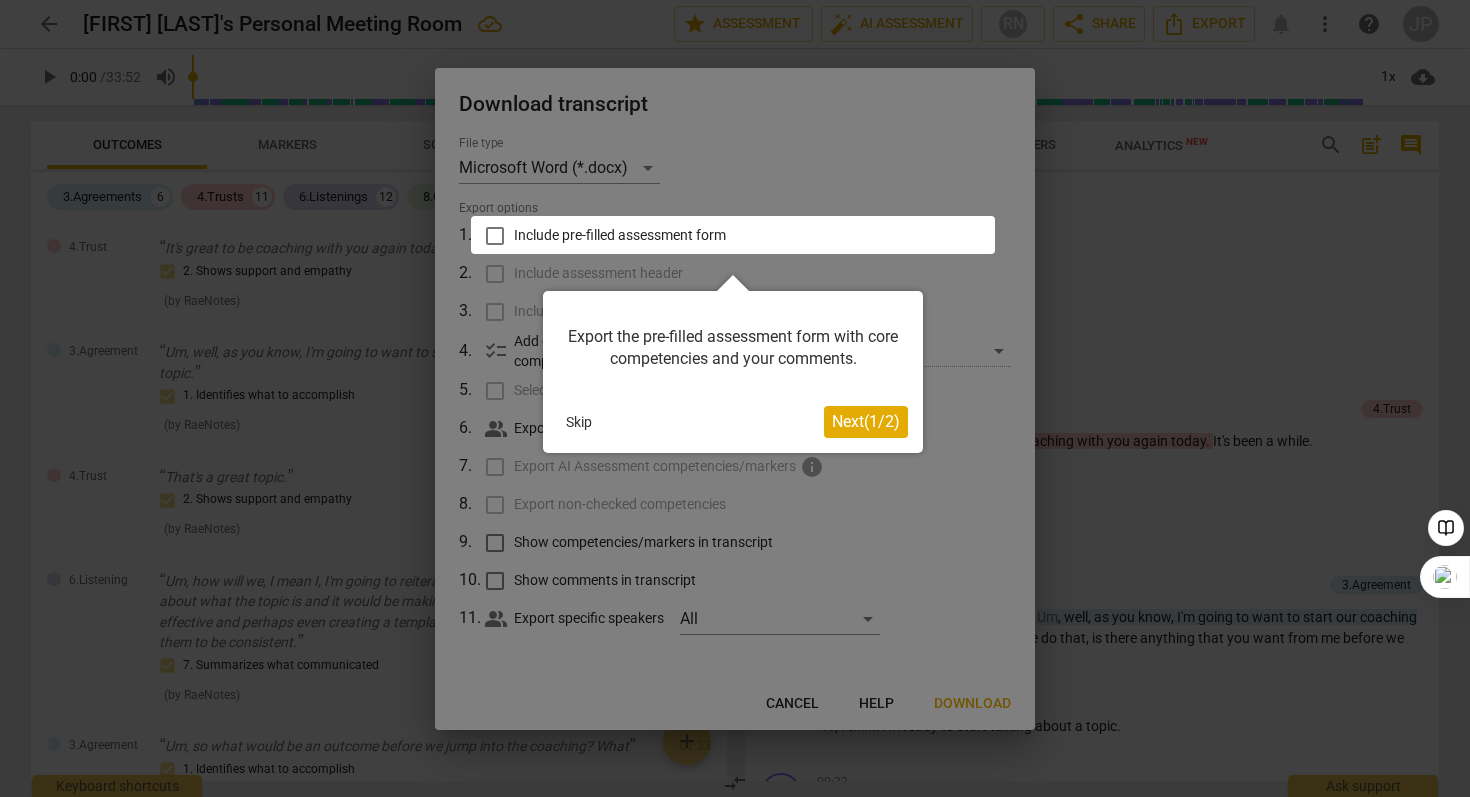 click on "Next  ( 1 / 2 )" at bounding box center (866, 421) 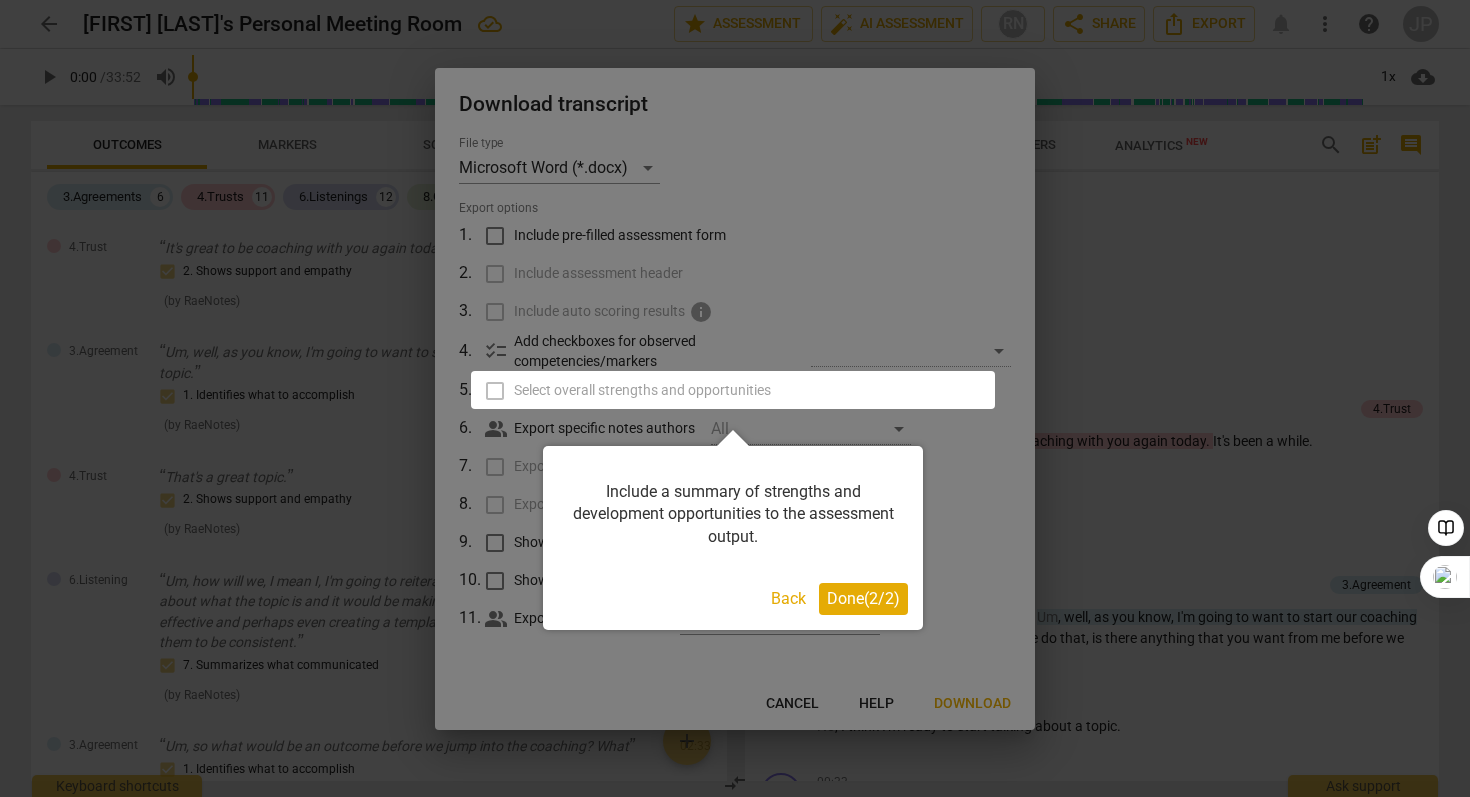 click on "Done  ( 2 / 2 )" at bounding box center [863, 598] 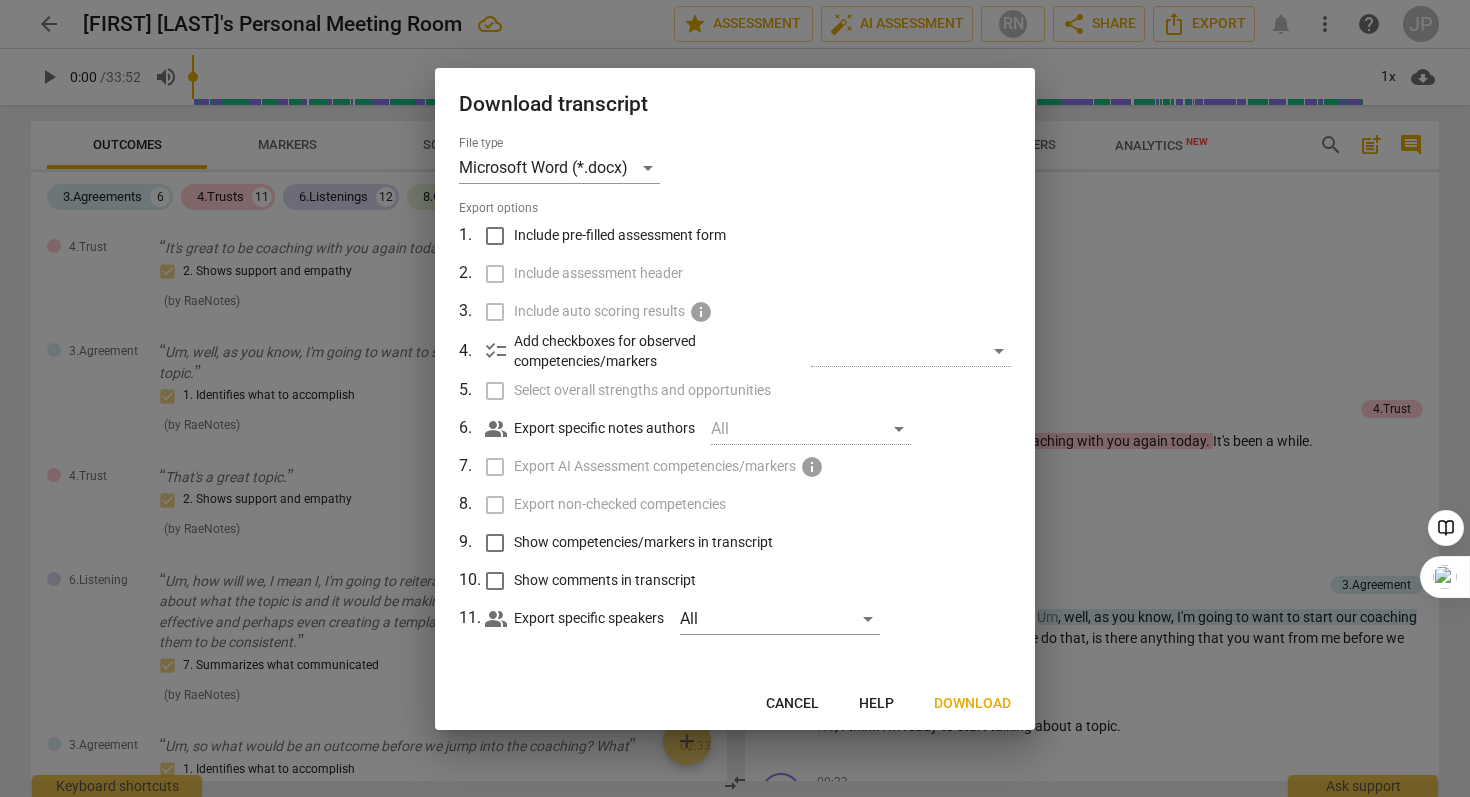 click on "Download" at bounding box center (972, 704) 